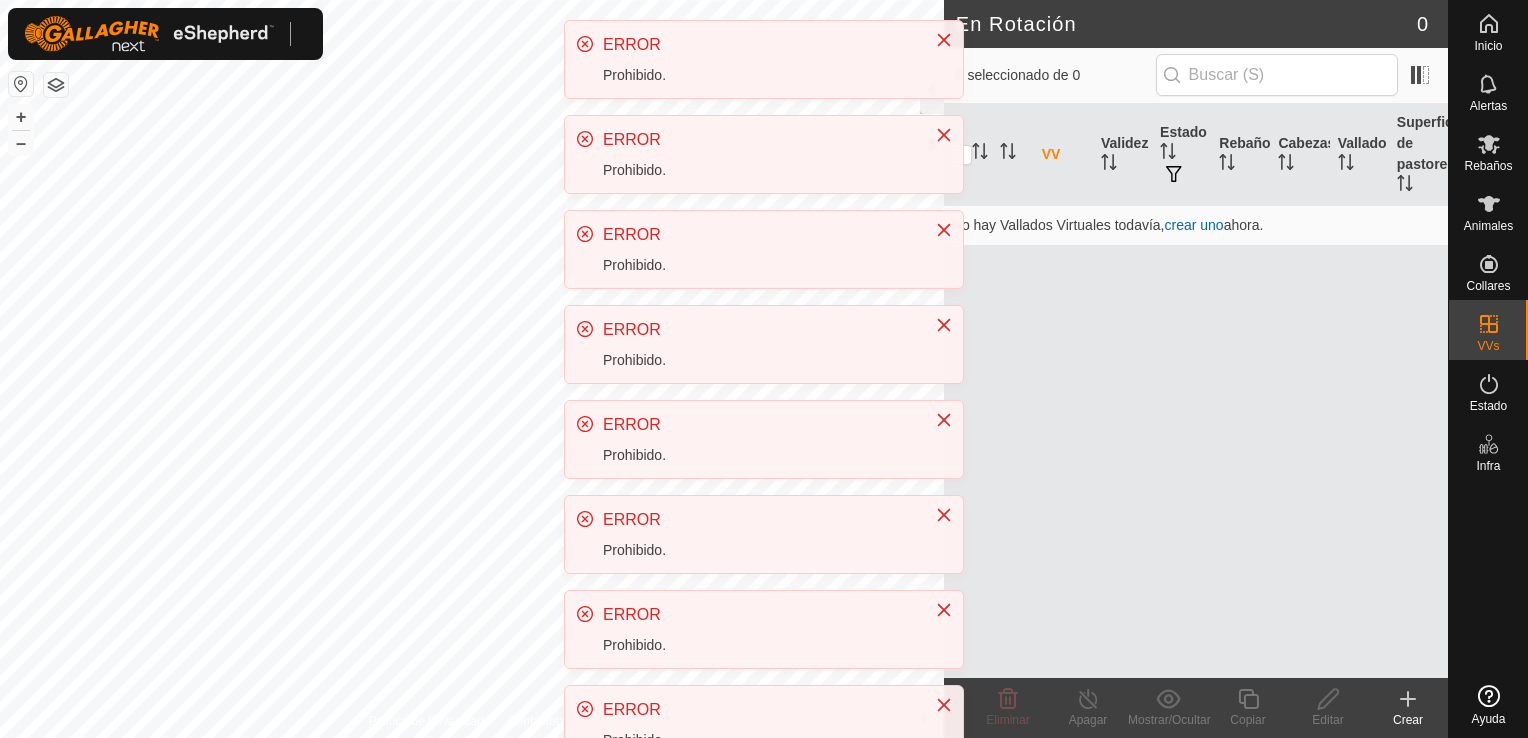 scroll, scrollTop: 0, scrollLeft: 0, axis: both 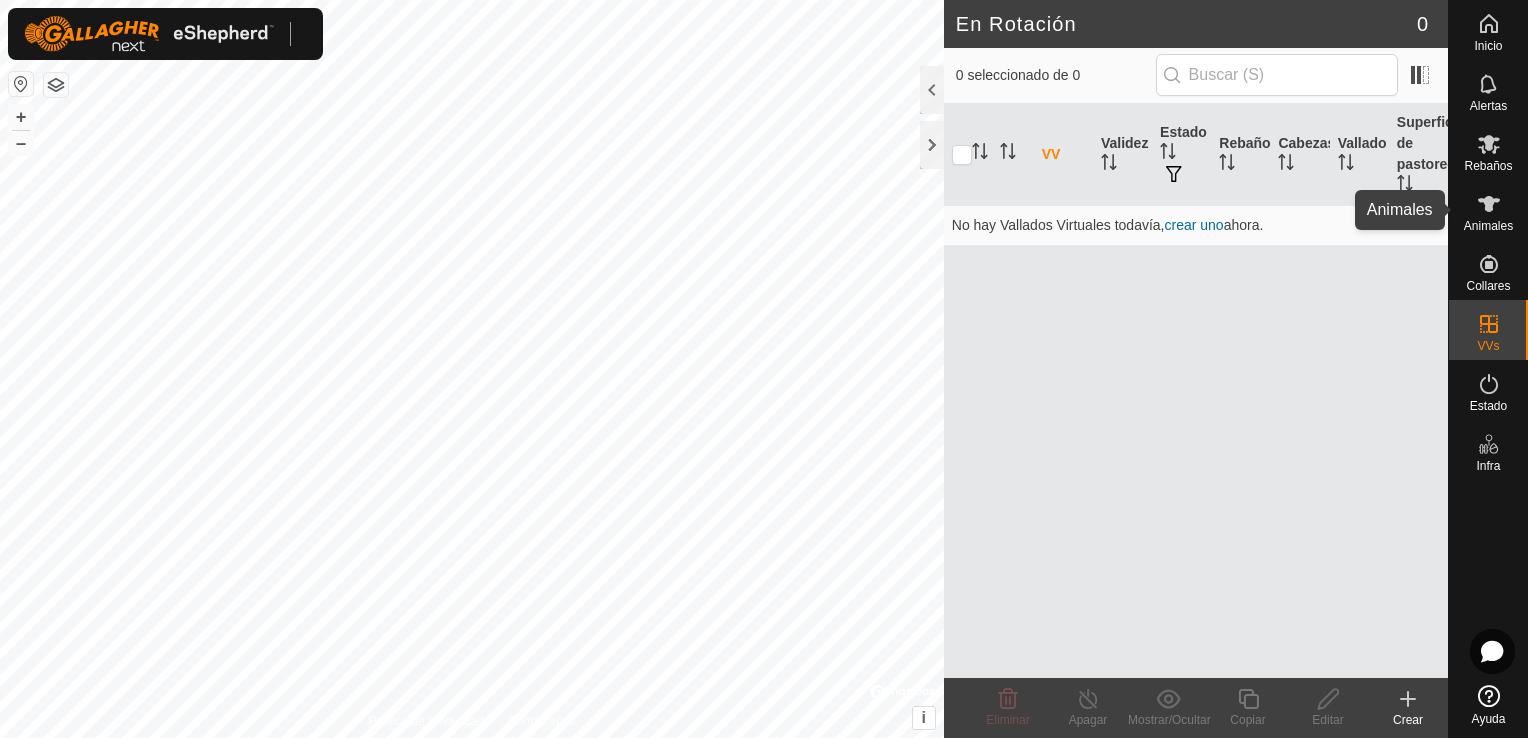 click on "Animales" at bounding box center (1488, 226) 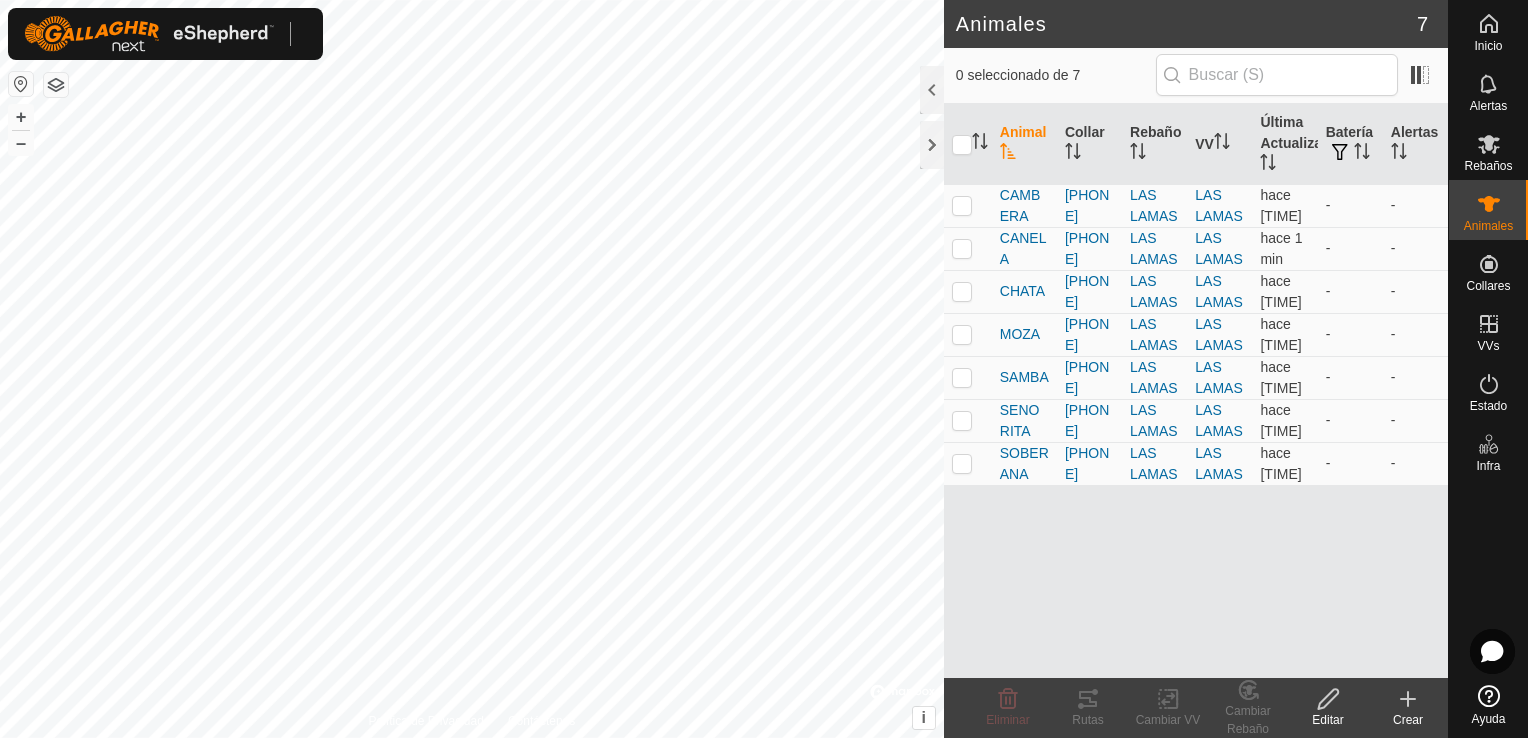 click at bounding box center [21, 84] 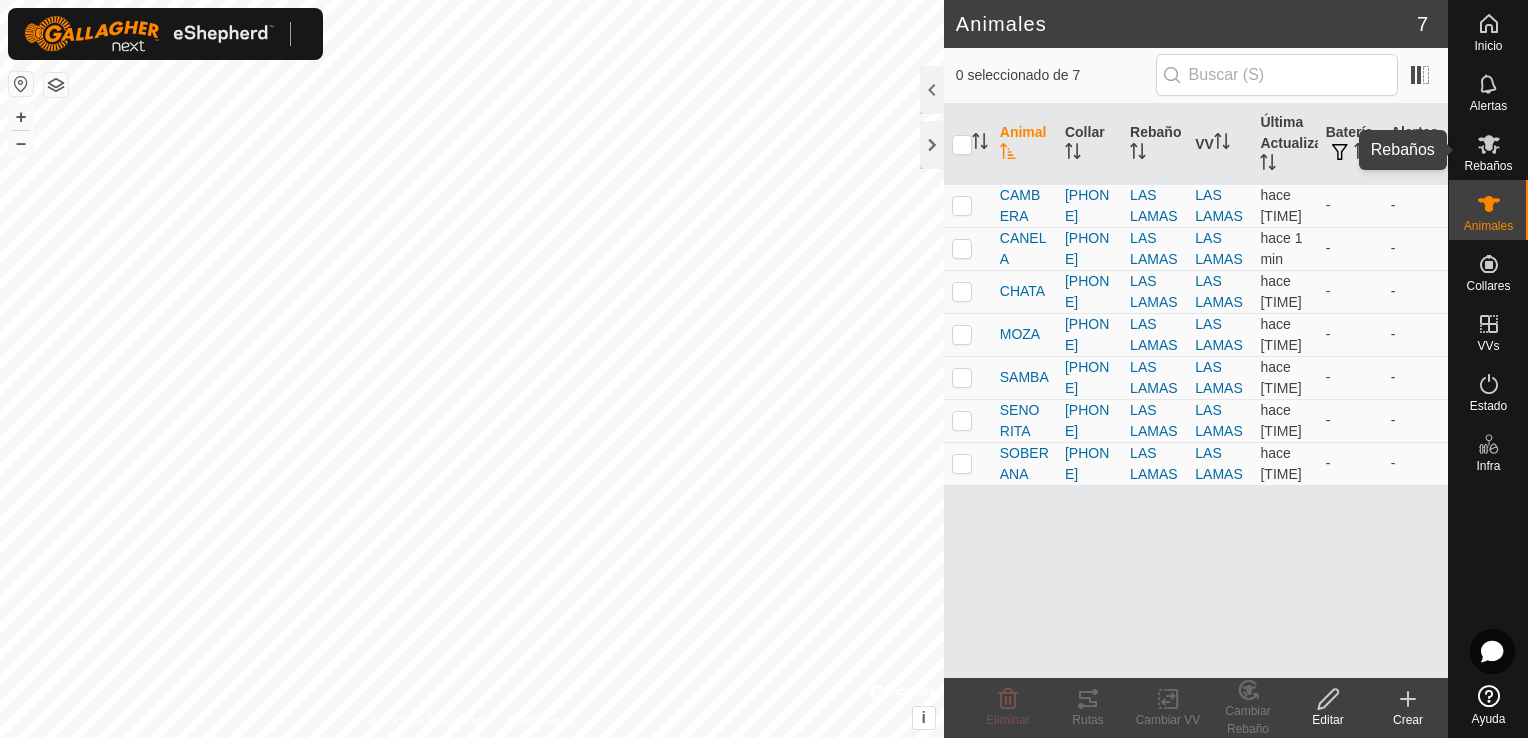 click on "Rebaños" at bounding box center [1488, 166] 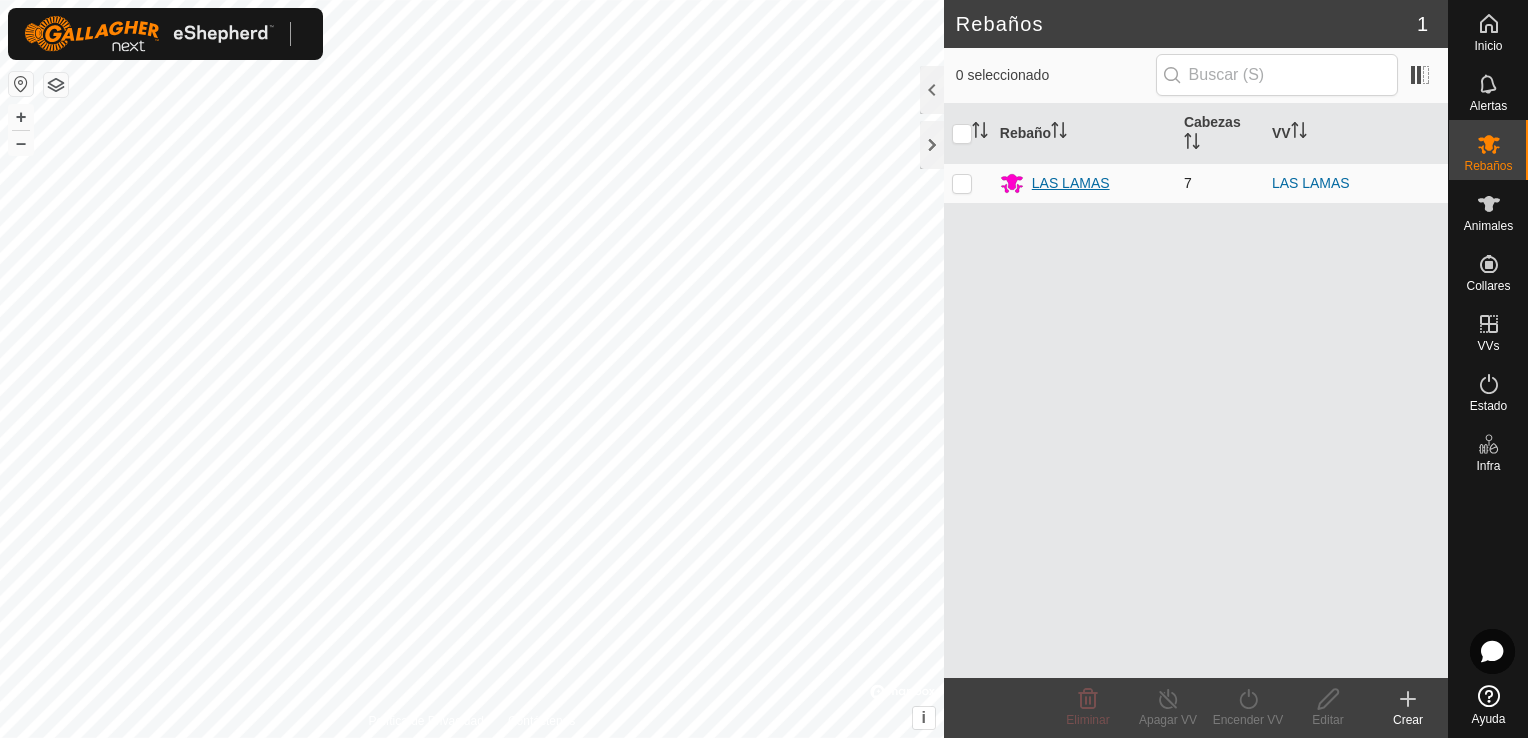 click on "LAS LAMAS" at bounding box center (1071, 183) 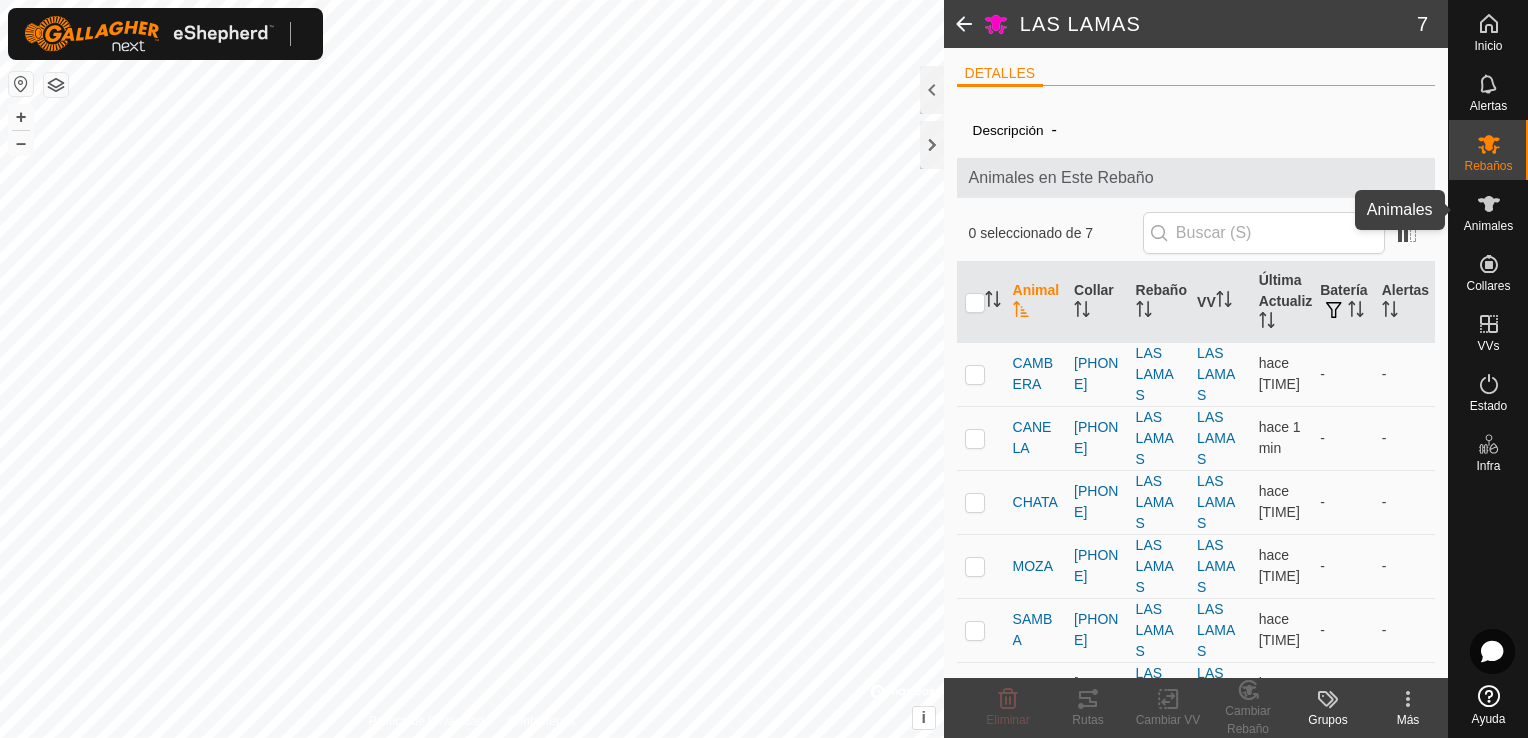 click 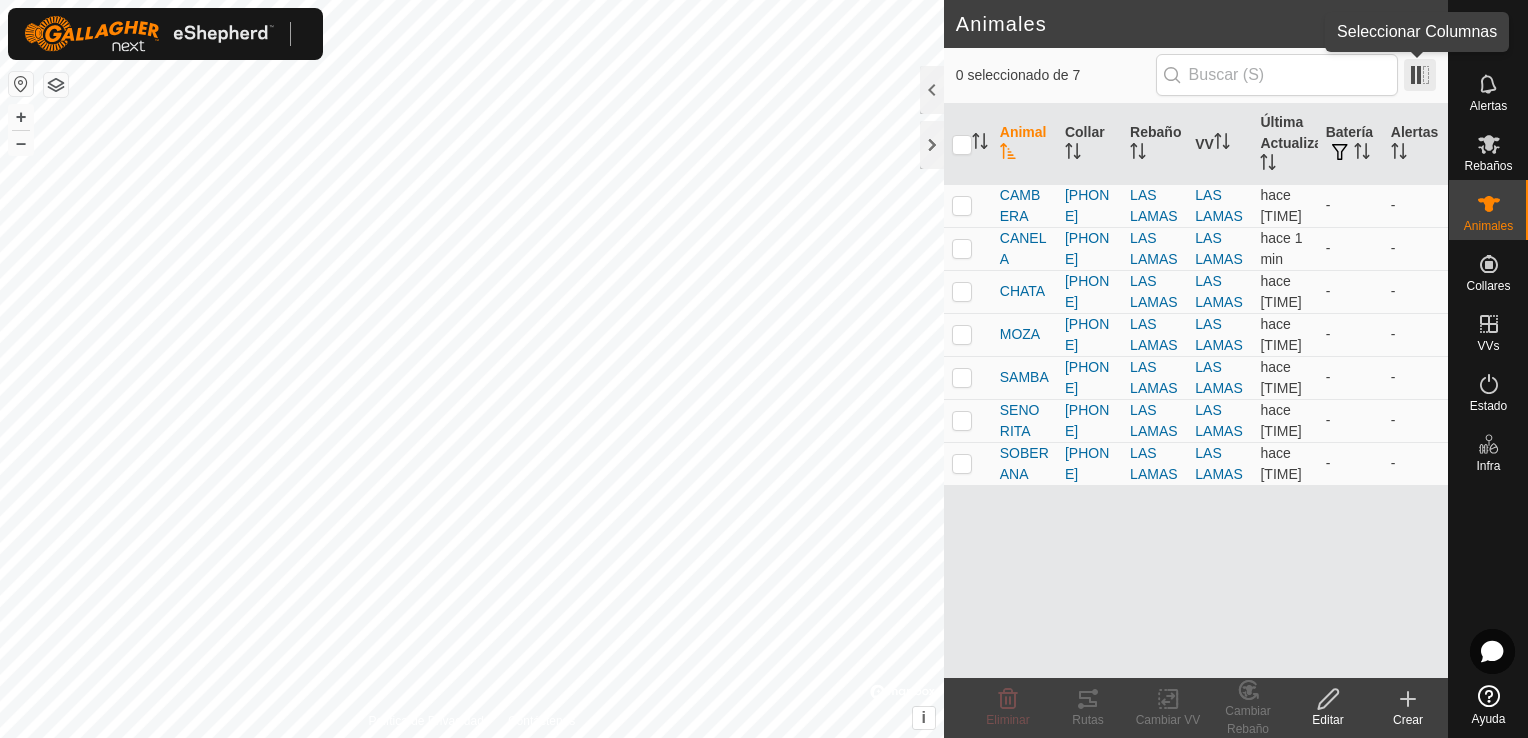 click at bounding box center (1420, 75) 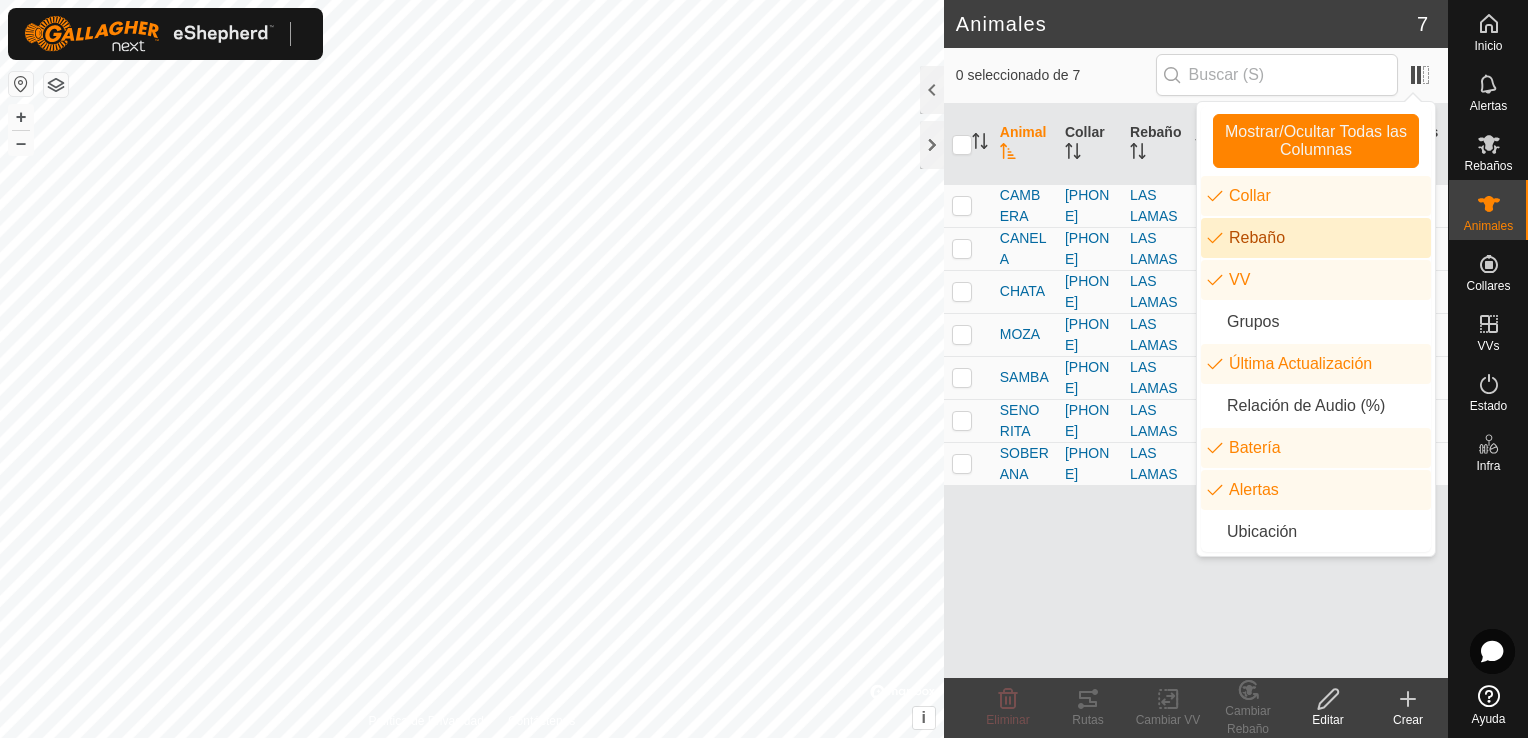 click on "Rebaño" at bounding box center [1316, 238] 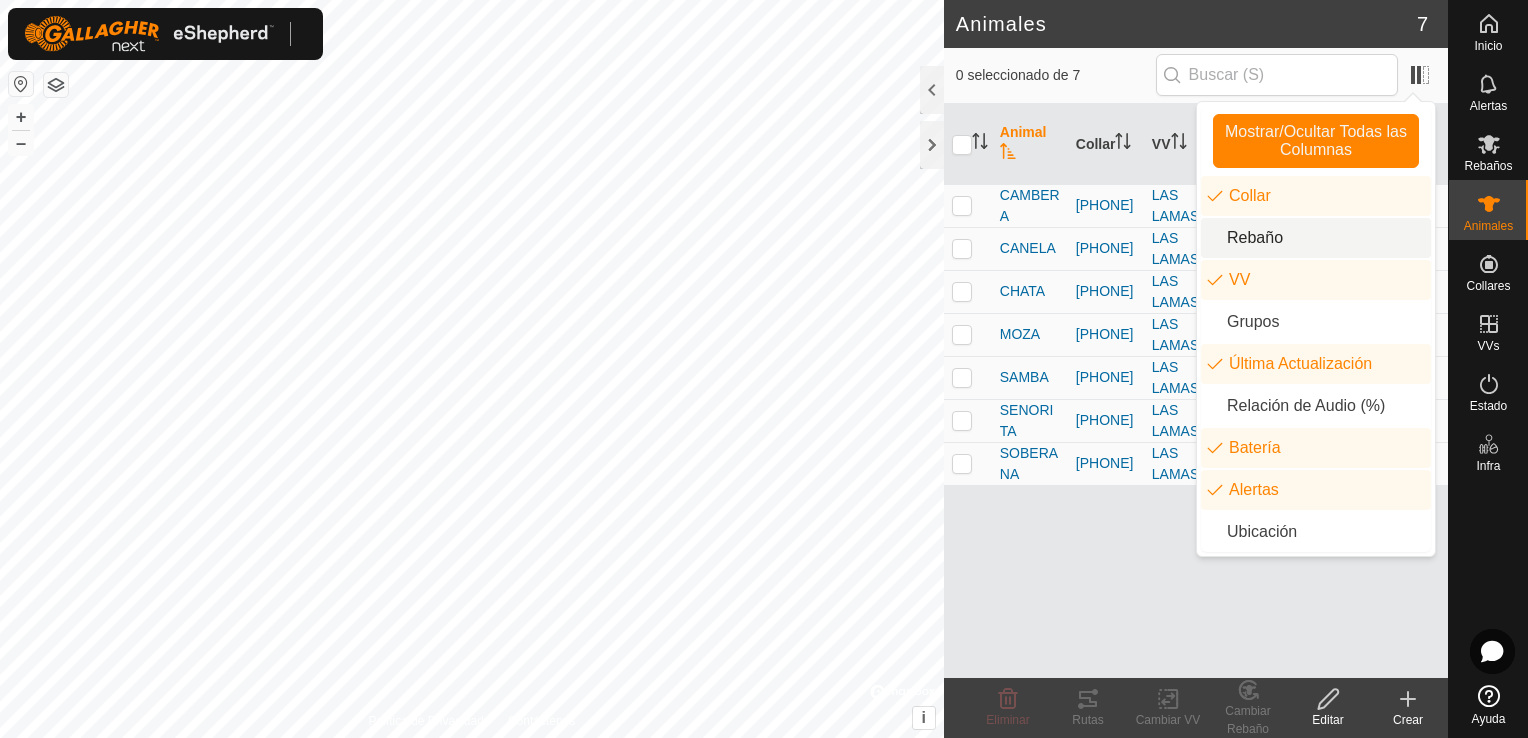 click on "Rebaño" at bounding box center (1316, 238) 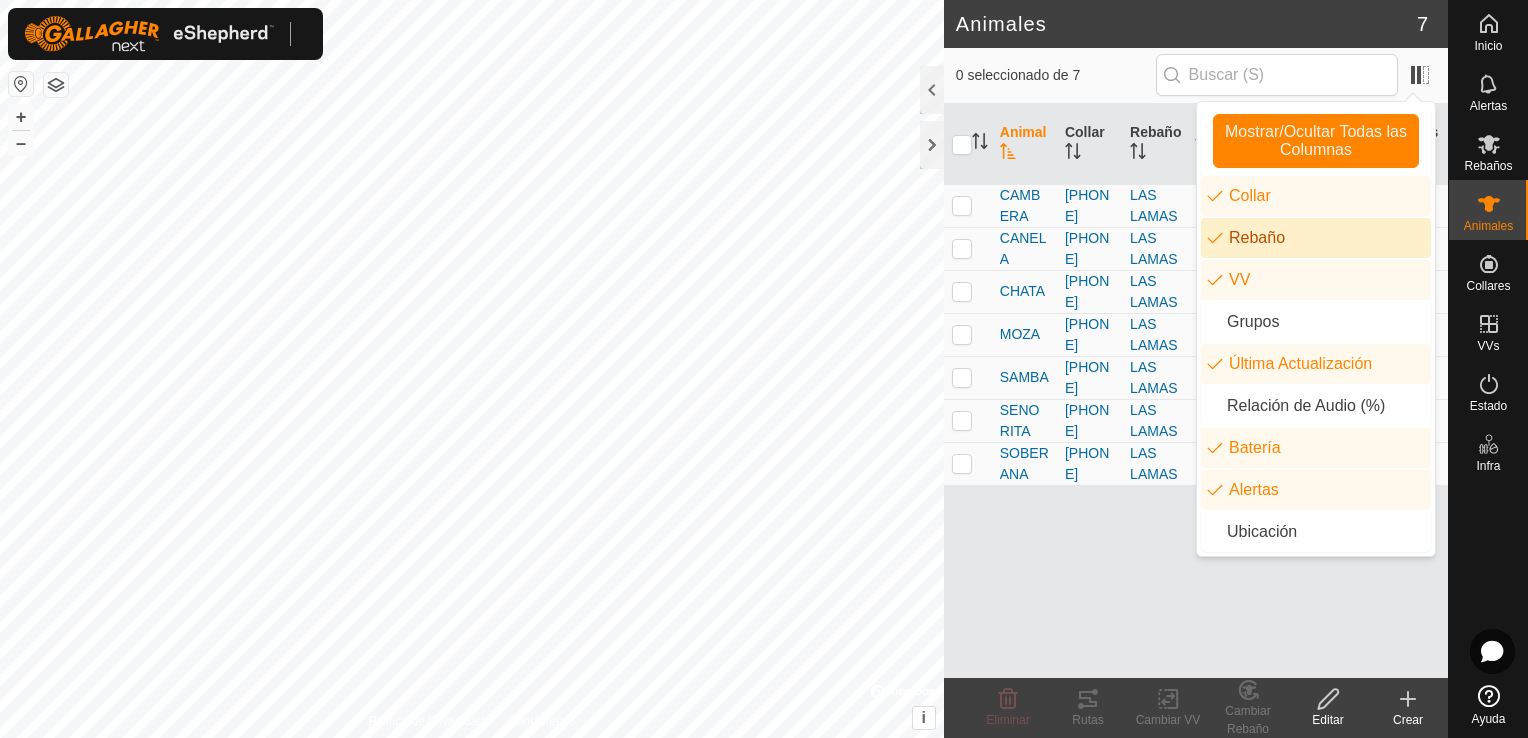 click on "Rebaño" at bounding box center (1316, 238) 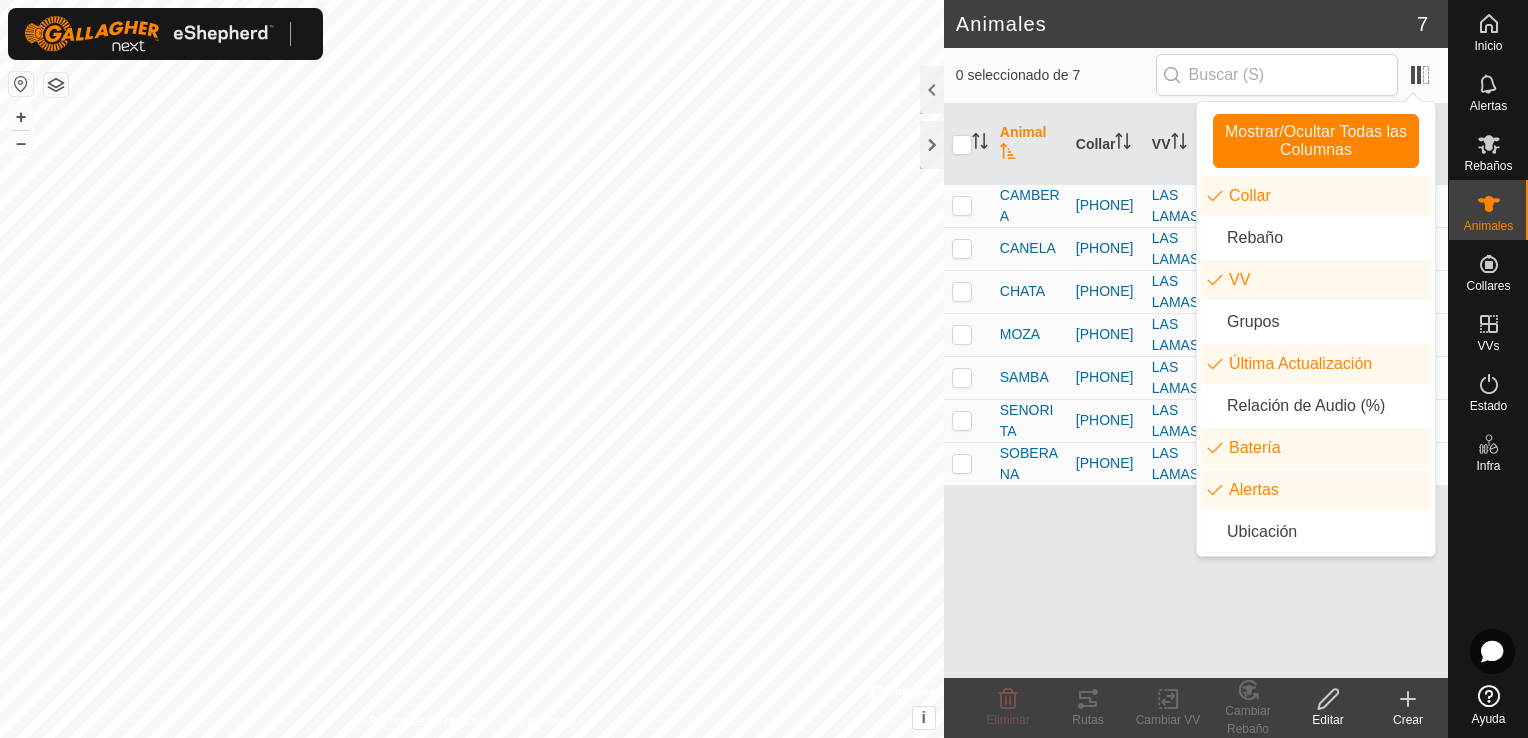 click on "Animal   Collar   VV   Última Actualización   Batería   Alertas   CAMBERA   [PHONE]  LAS LAMAS  hace [TIME] -  -   CANELA   [PHONE]  LAS LAMAS  hace [TIME] -  -   CHATA   [PHONE]  LAS LAMAS  hace [TIME] -  -   MOZA   [PHONE]  LAS LAMAS  hace [TIME] -  -   SAMBA   [PHONE]  LAS LAMAS  hace [TIME] -  -   SENORITA   [PHONE]  LAS LAMAS  hace [TIME] -  -   SOBERANA   [PHONE]  LAS LAMAS  hace [TIME] -  -" at bounding box center [1196, 391] 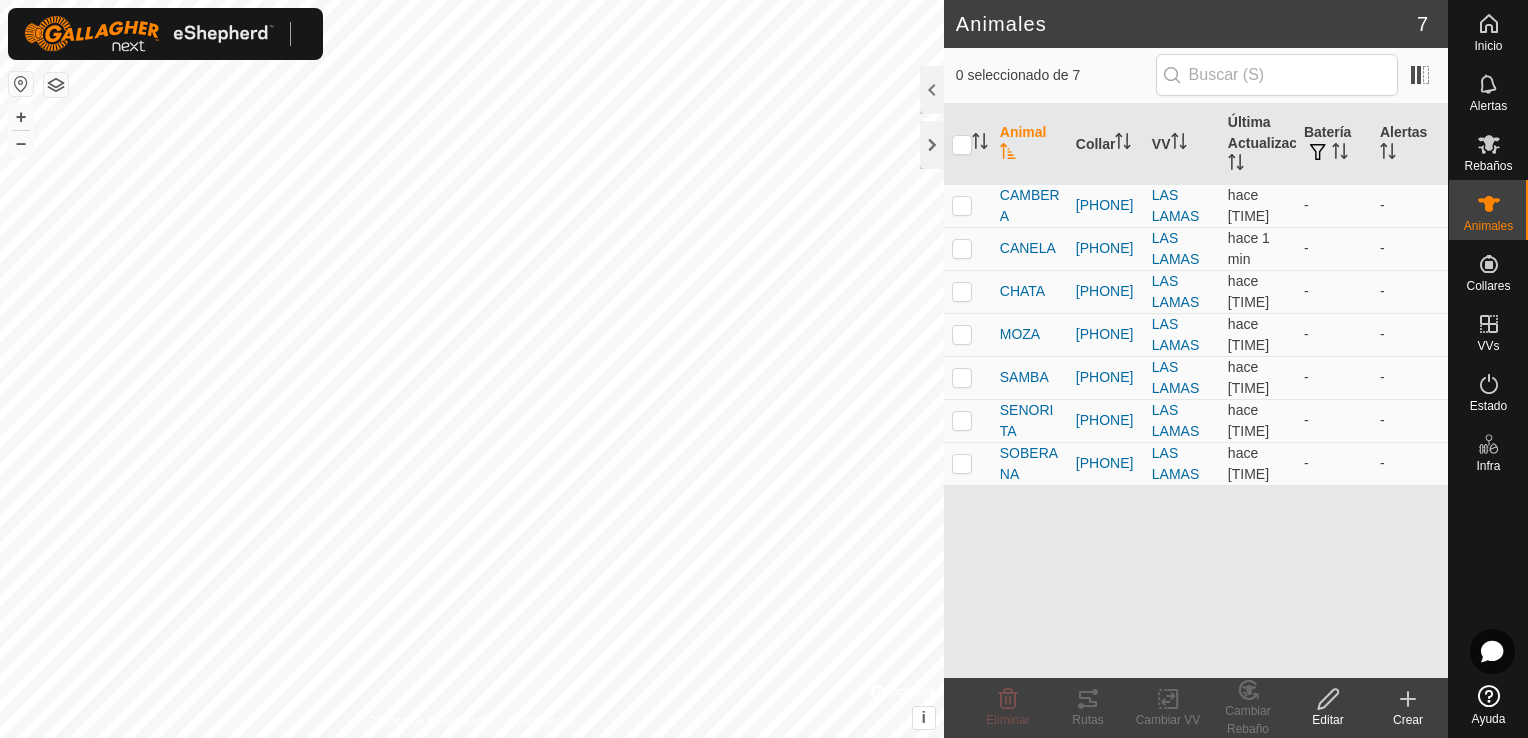click 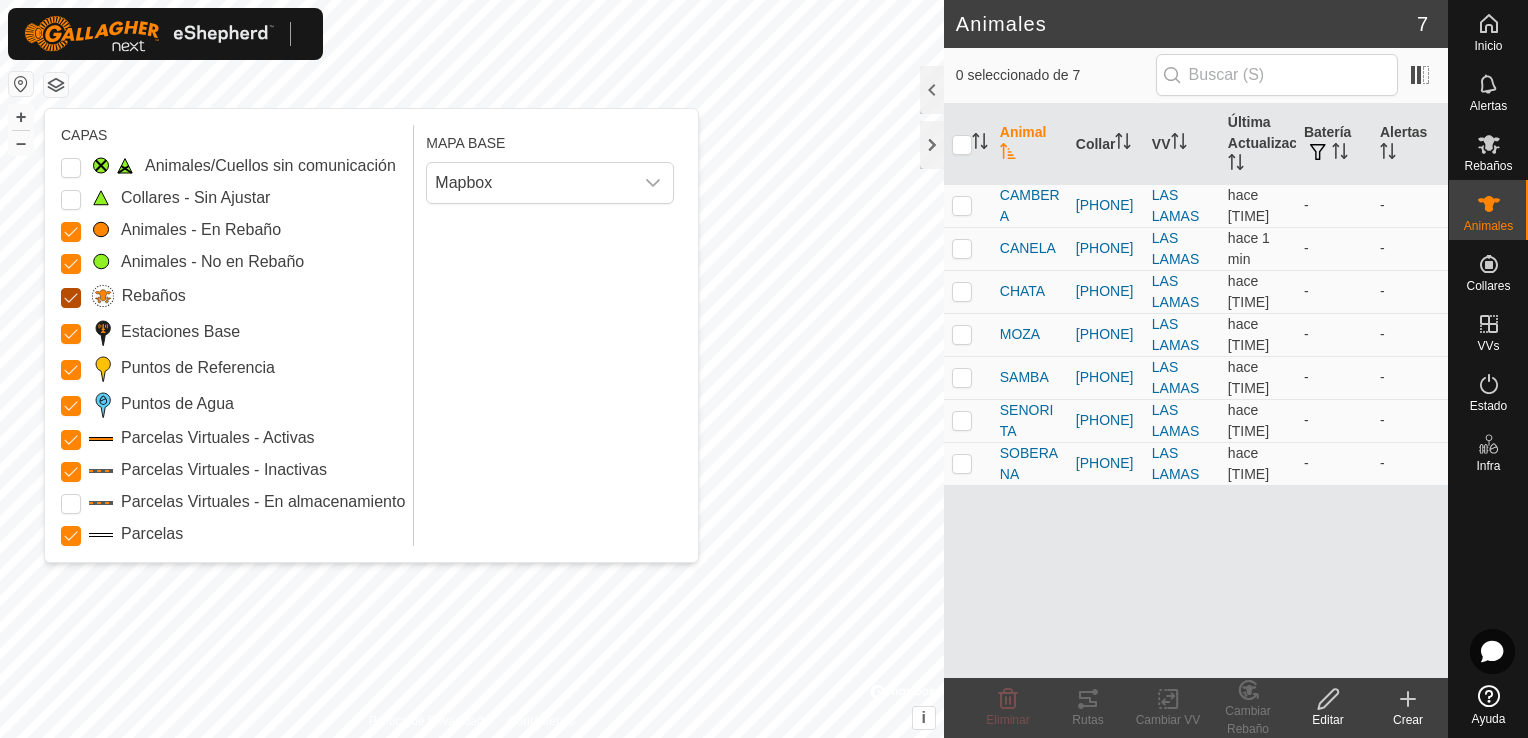 click on "Rebaños" at bounding box center [71, 298] 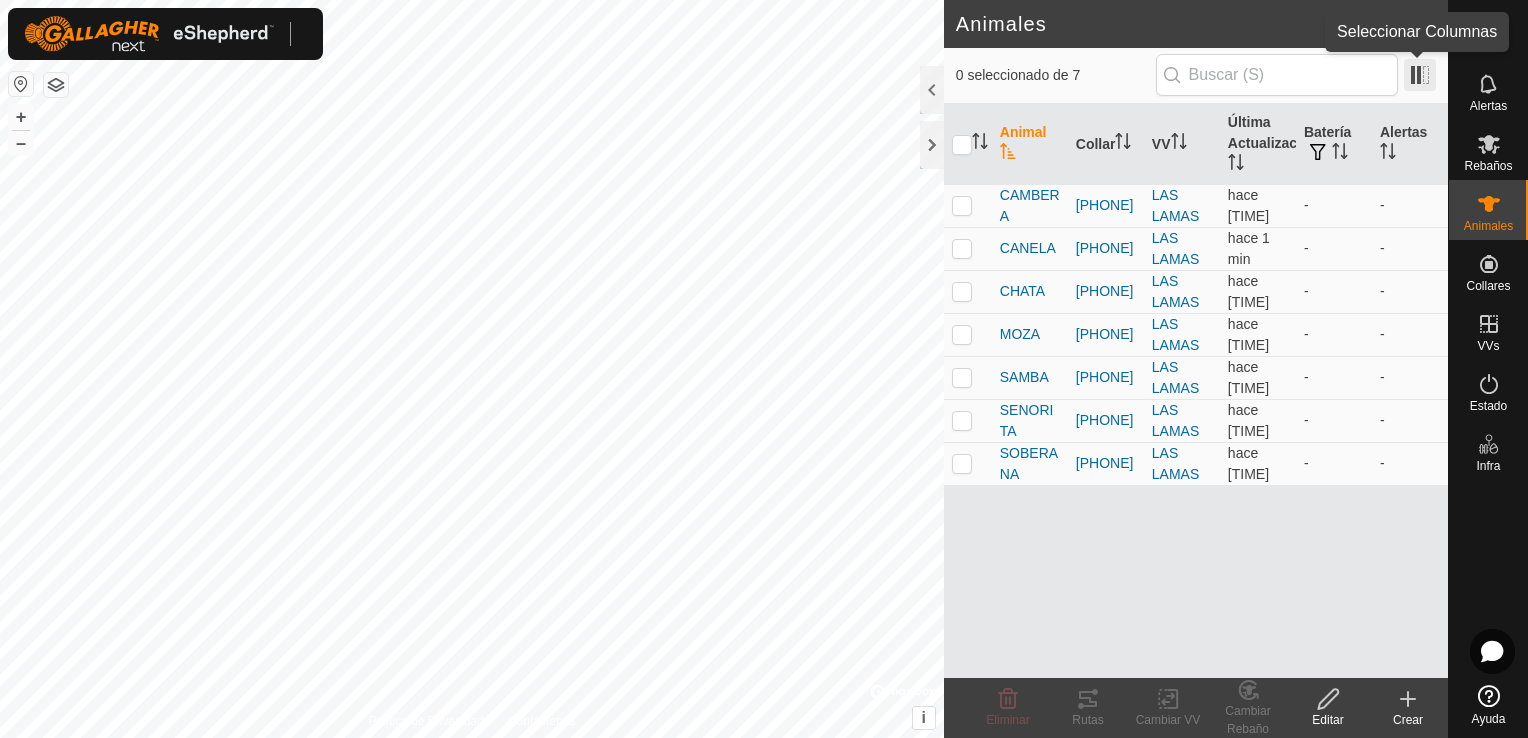 click at bounding box center [1420, 75] 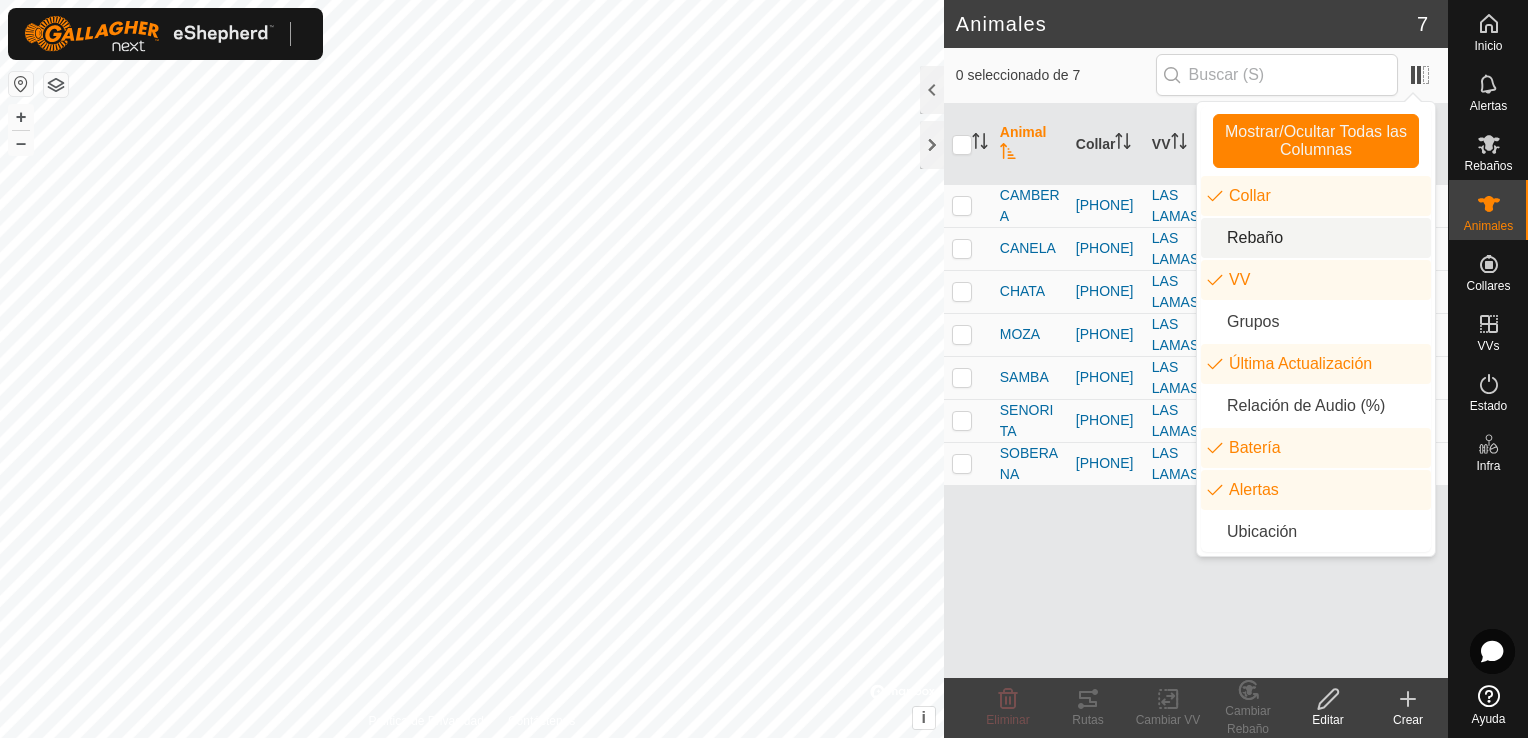 click on "Rebaño" at bounding box center [1316, 238] 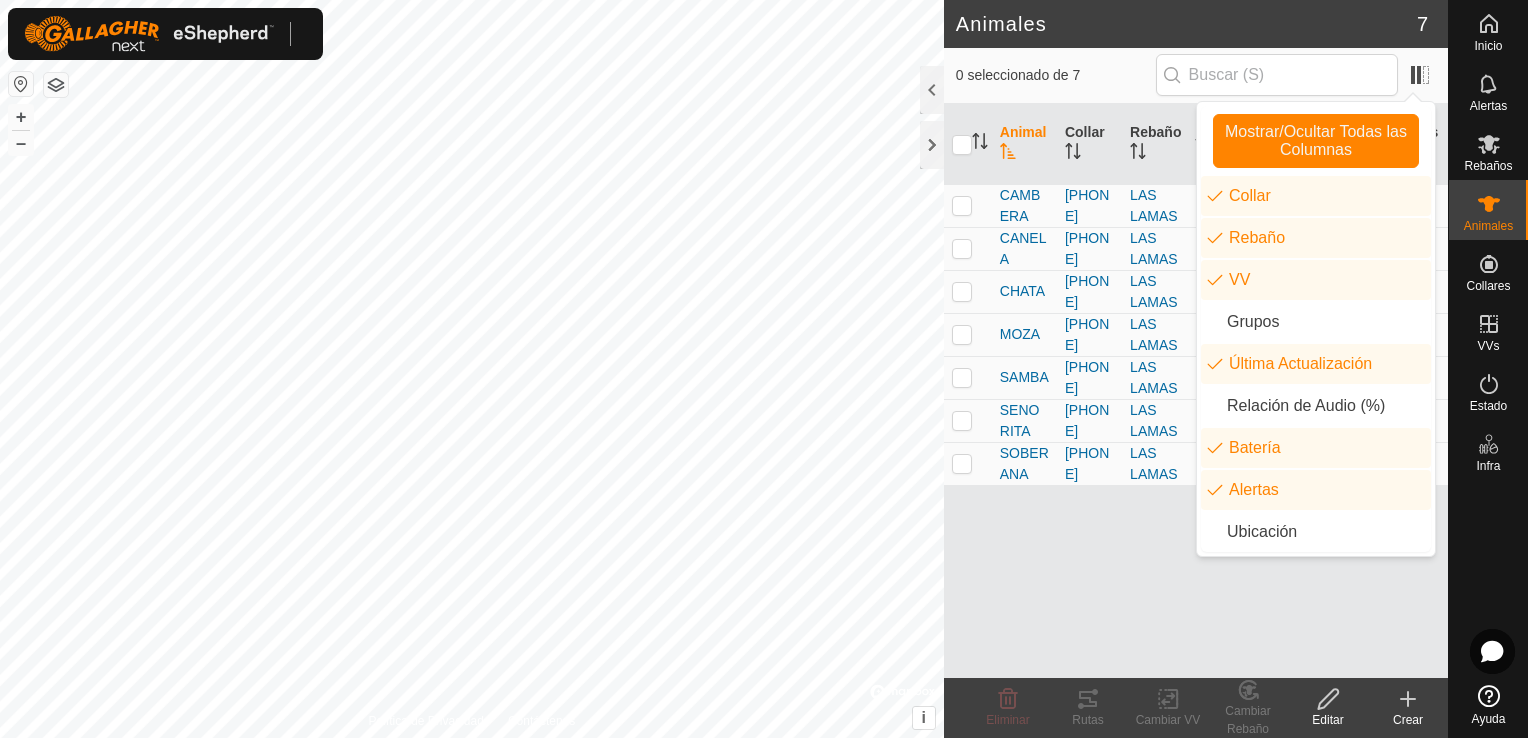 click on "Animal   Collar   Rebaño   VV   Última Actualización   Batería   Alertas   CAMBERA   [PHONE]   LAS LAMAS  LAS LAMAS  hace [TIME] -  -   CANELA   [PHONE]   LAS LAMAS  LAS LAMAS  hace [TIME] -  -   CHATA   [PHONE]   LAS LAMAS  LAS LAMAS  hace [TIME] -  -   MOZA   [PHONE]   LAS LAMAS  LAS LAMAS  hace [TIME] -  -   SAMBA   [PHONE]   LAS LAMAS  LAS LAMAS  hace [TIME] -  -   SENORITA   [PHONE]   LAS LAMAS  LAS LAMAS  hace [TIME] -  -   SOBERANA   [PHONE]   LAS LAMAS  LAS LAMAS  hace [TIME] -  -" at bounding box center [1196, 391] 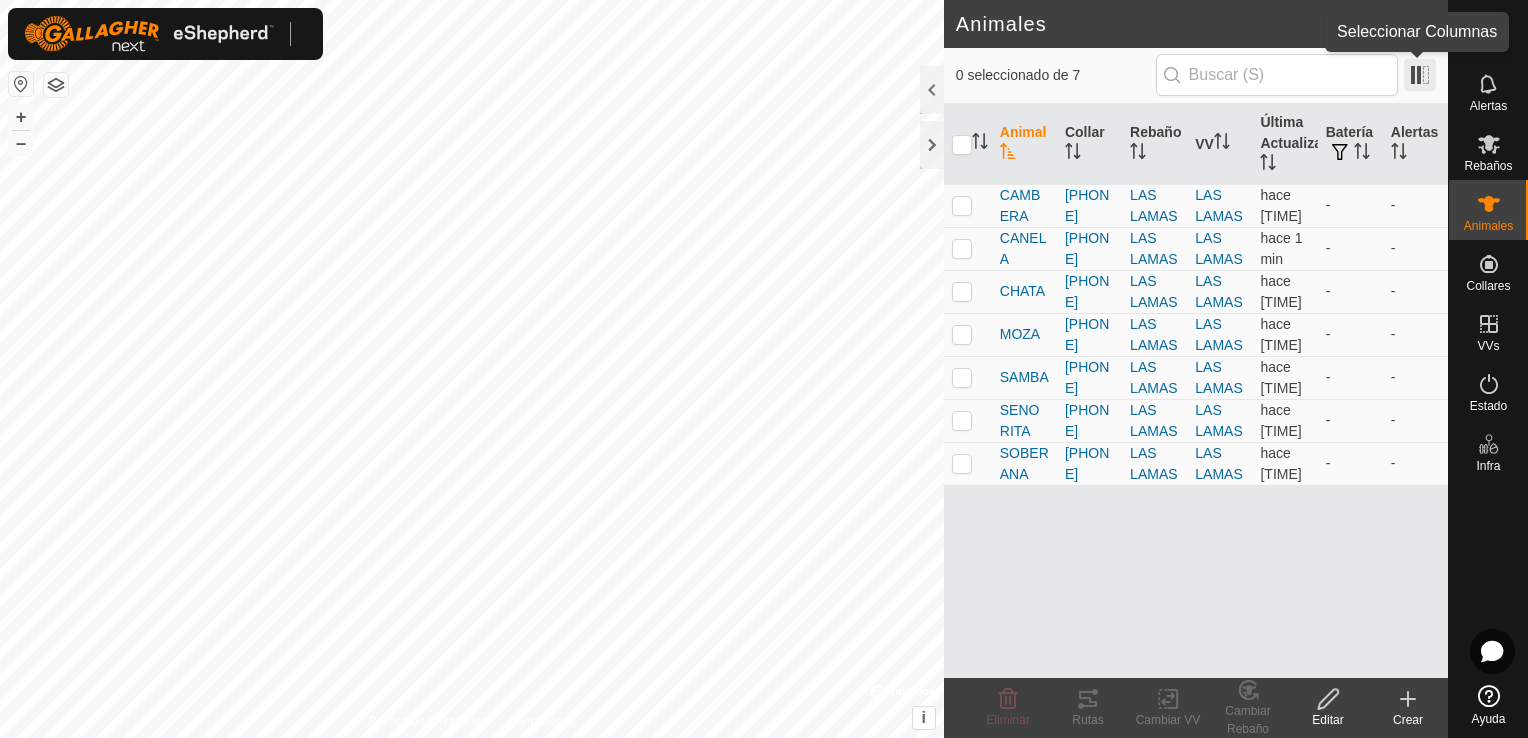 click at bounding box center (1420, 75) 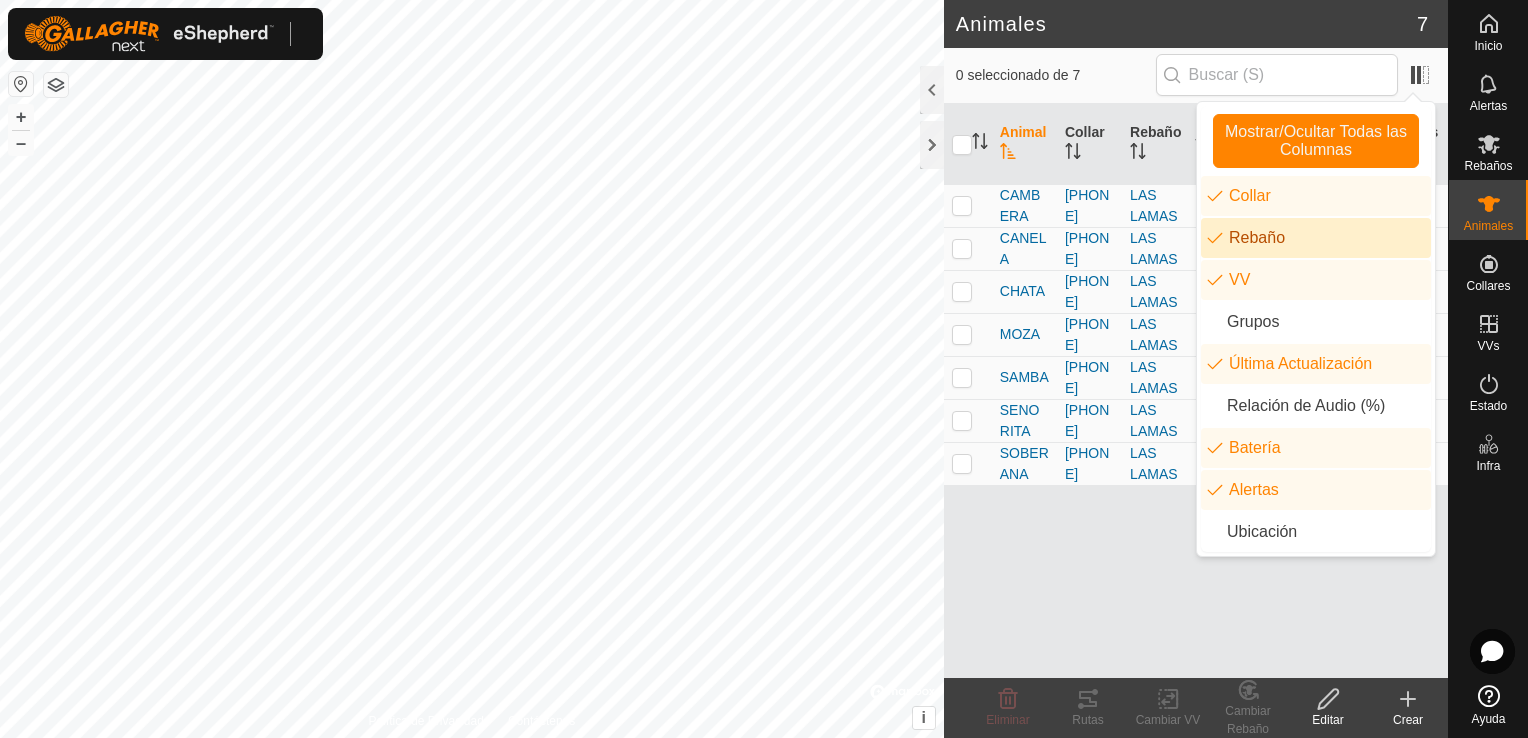 click on "Rebaño" at bounding box center [1316, 238] 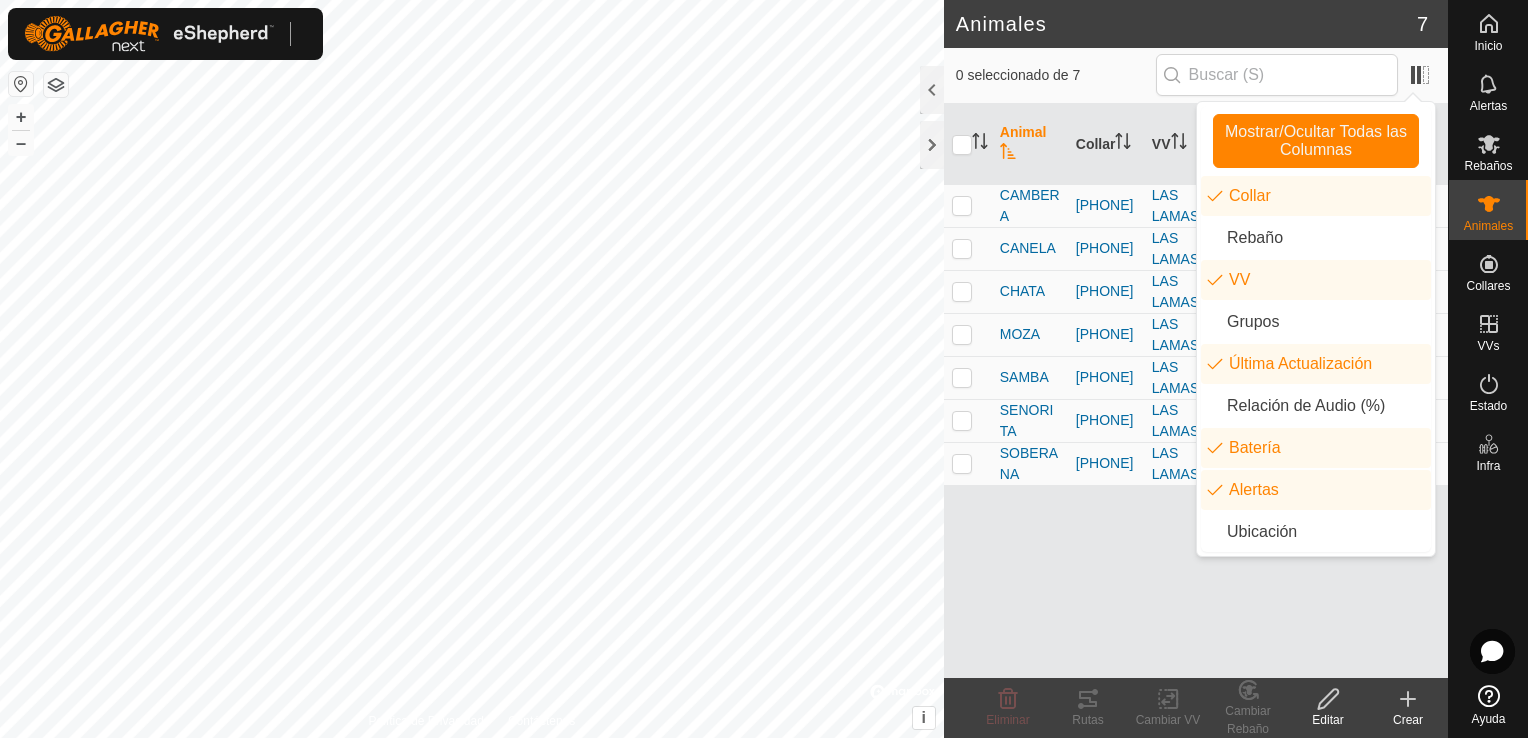 click on "Animal   Collar   VV   Última Actualización   Batería   Alertas   CAMBERA   [PHONE]  LAS LAMAS  hace [TIME] -  -   CANELA   [PHONE]  LAS LAMAS  hace [TIME] -  -   CHATA   [PHONE]  LAS LAMAS  hace [TIME] -  -   MOZA   [PHONE]  LAS LAMAS  hace [TIME] -  -   SAMBA   [PHONE]  LAS LAMAS  hace [TIME] -  -   SENORITA   [PHONE]  LAS LAMAS  hace [TIME] -  -   SOBERANA   [PHONE]  LAS LAMAS  hace [TIME] -  -" at bounding box center (1196, 391) 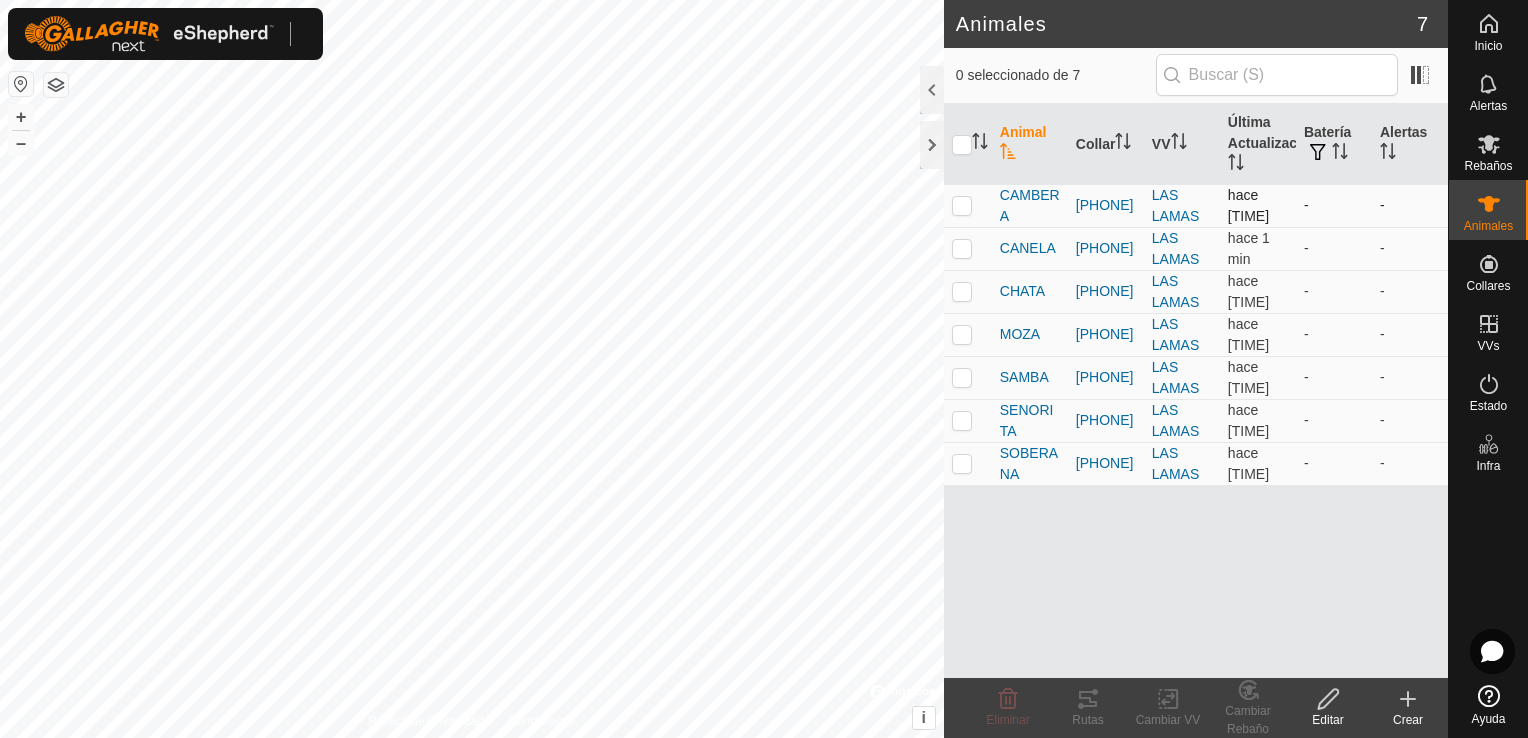 click at bounding box center (962, 205) 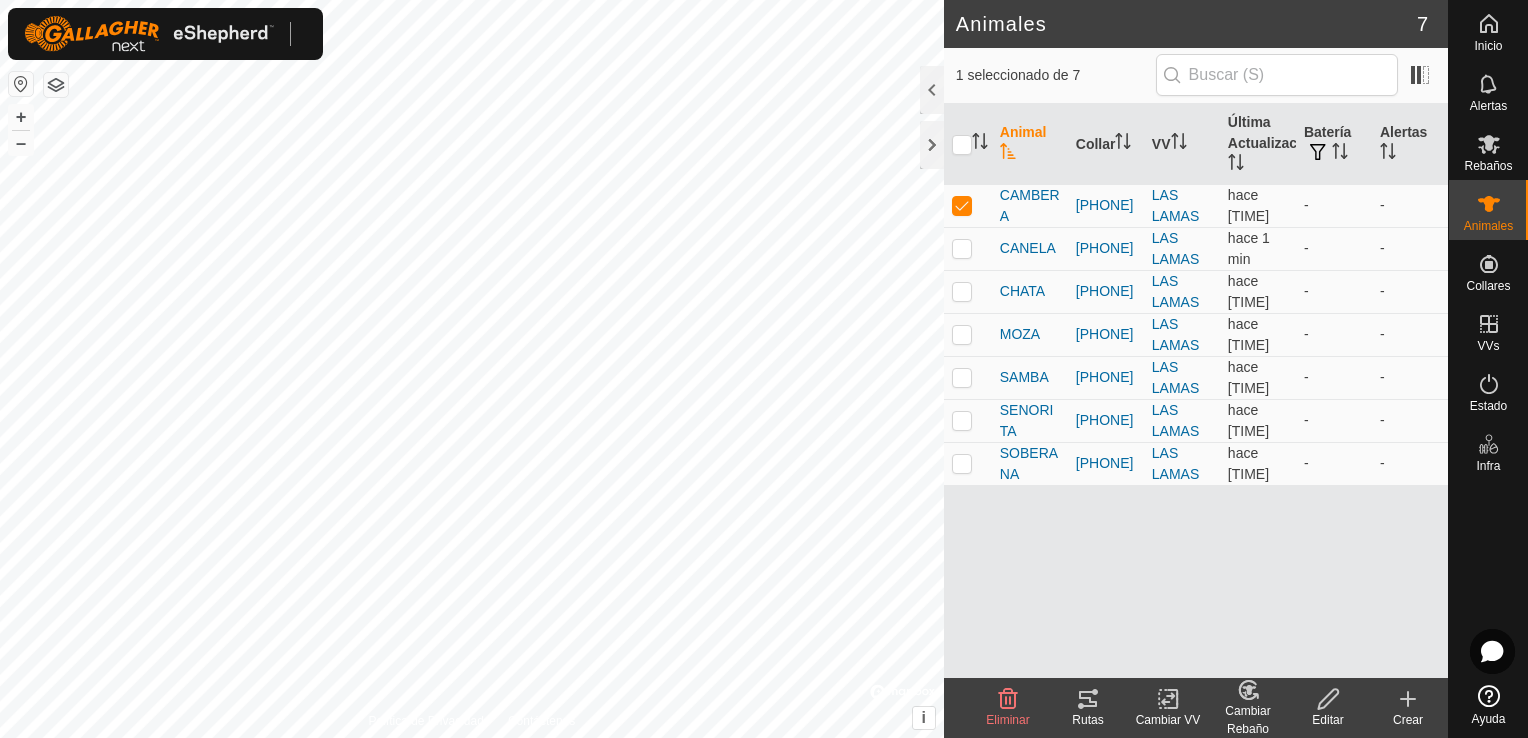 click 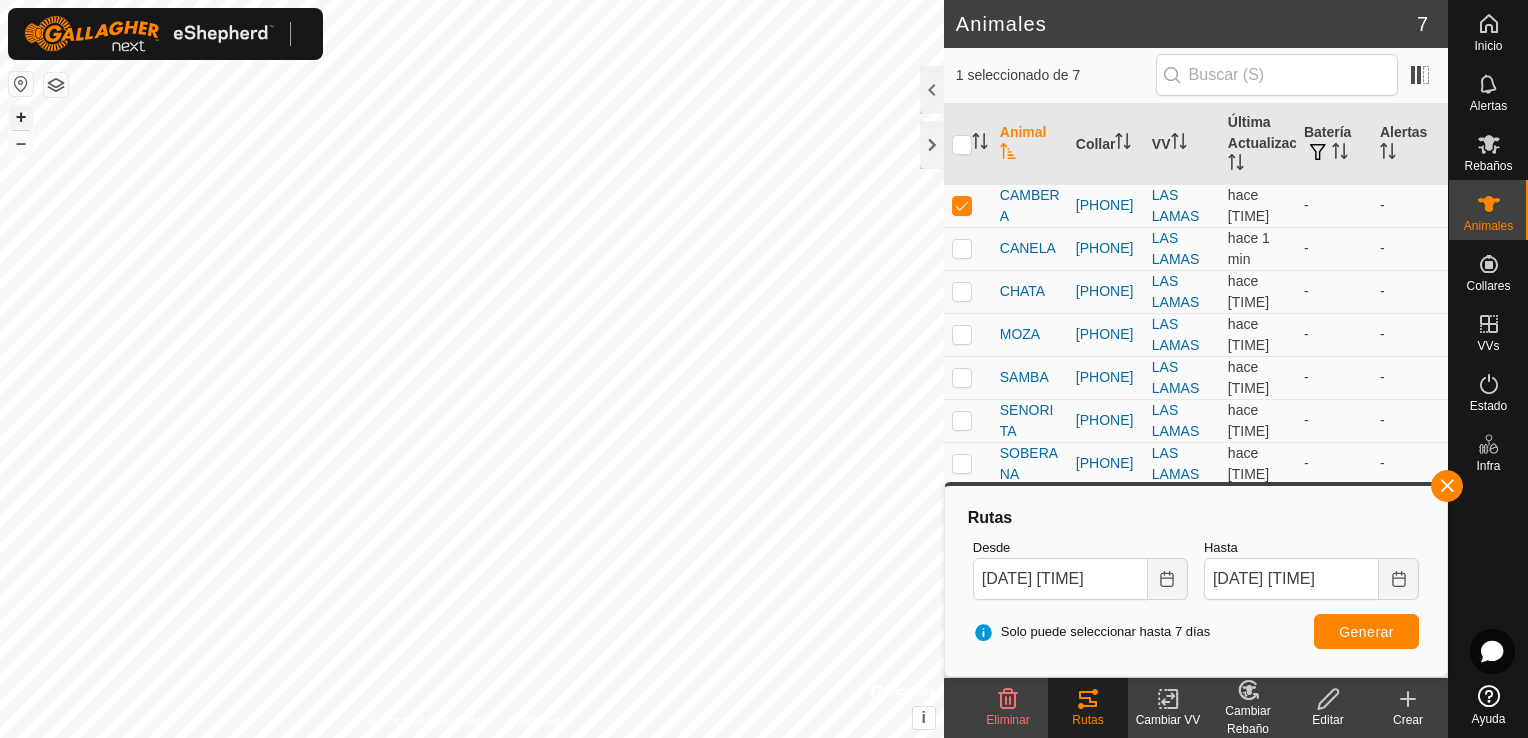 click on "+" at bounding box center [21, 117] 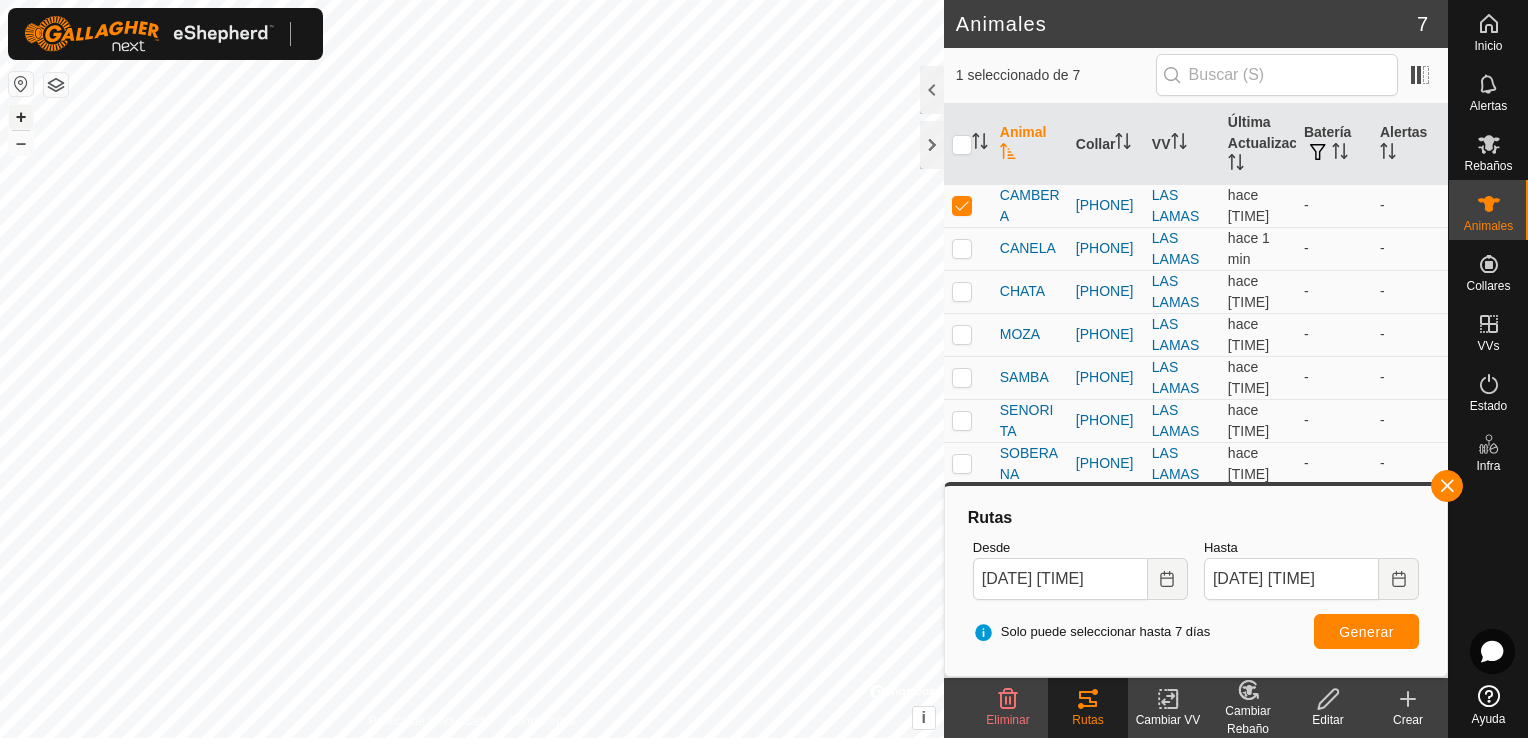 click on "+" at bounding box center [21, 117] 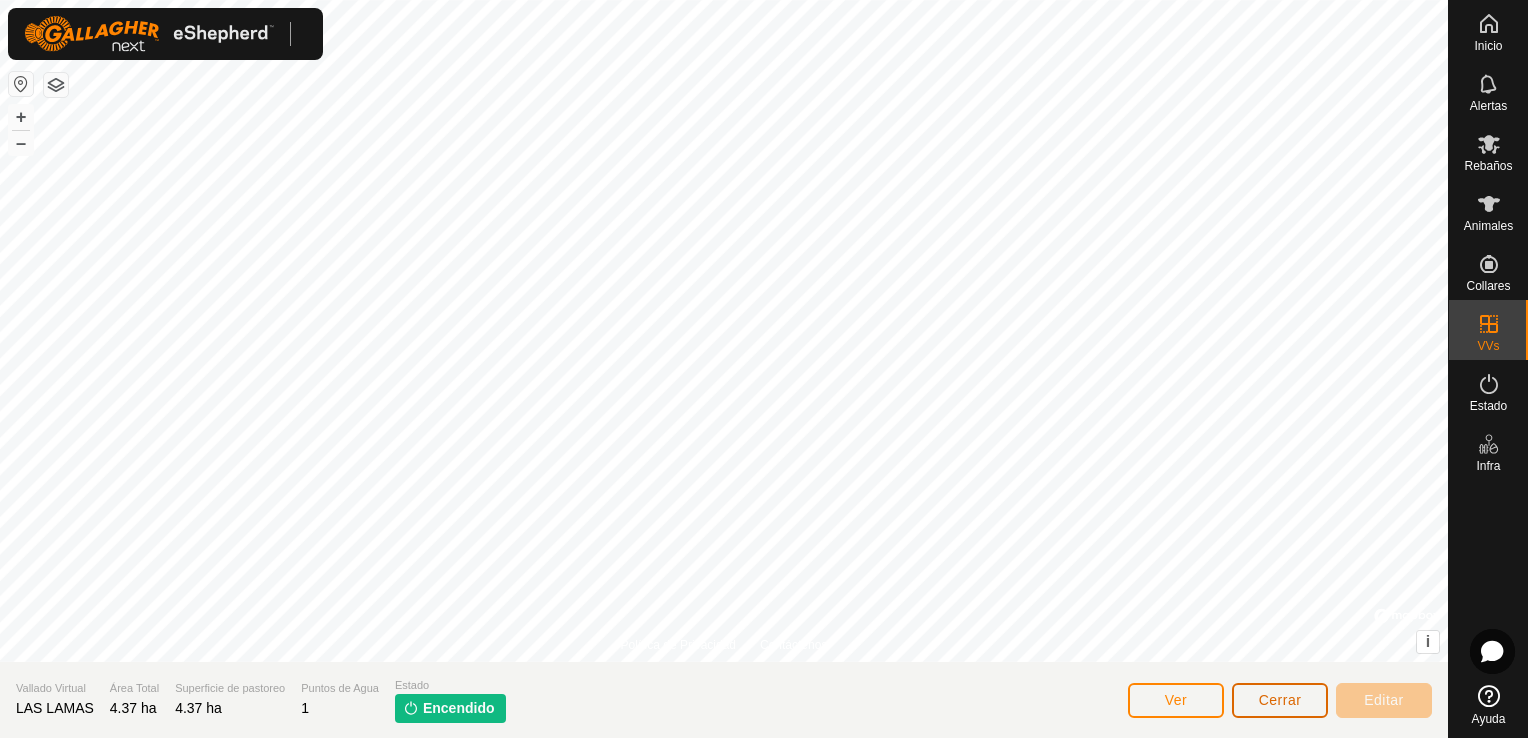 click on "Cerrar" 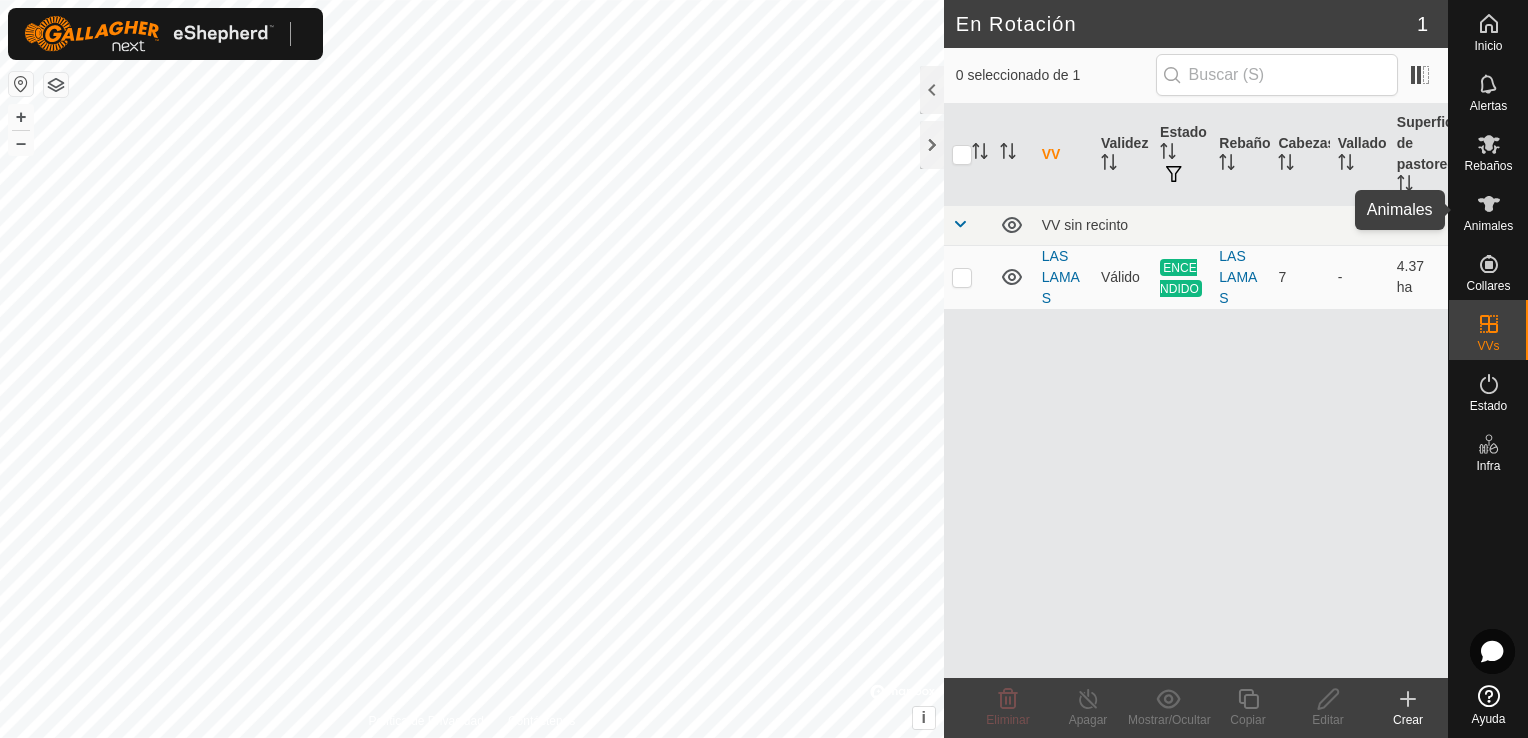 click 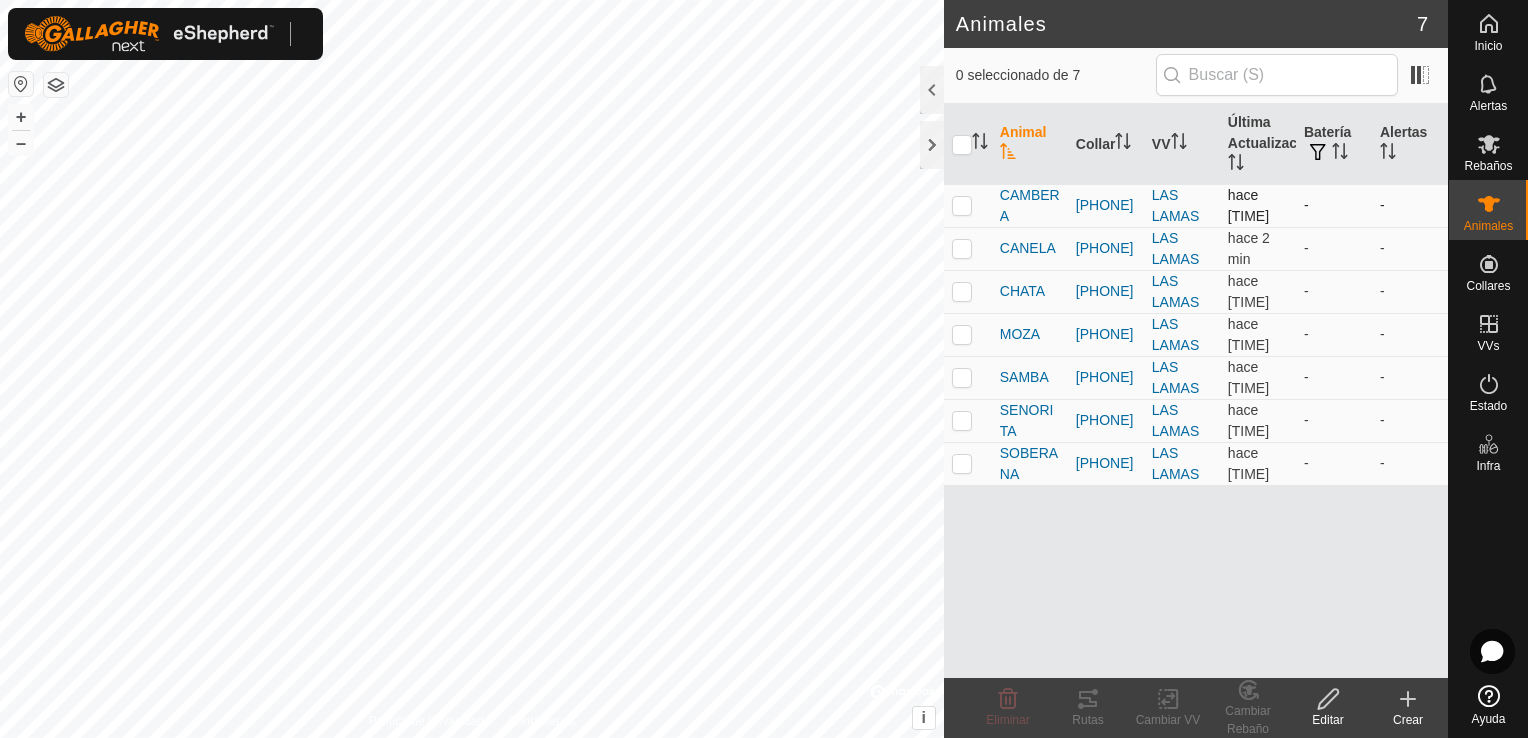 click at bounding box center [962, 205] 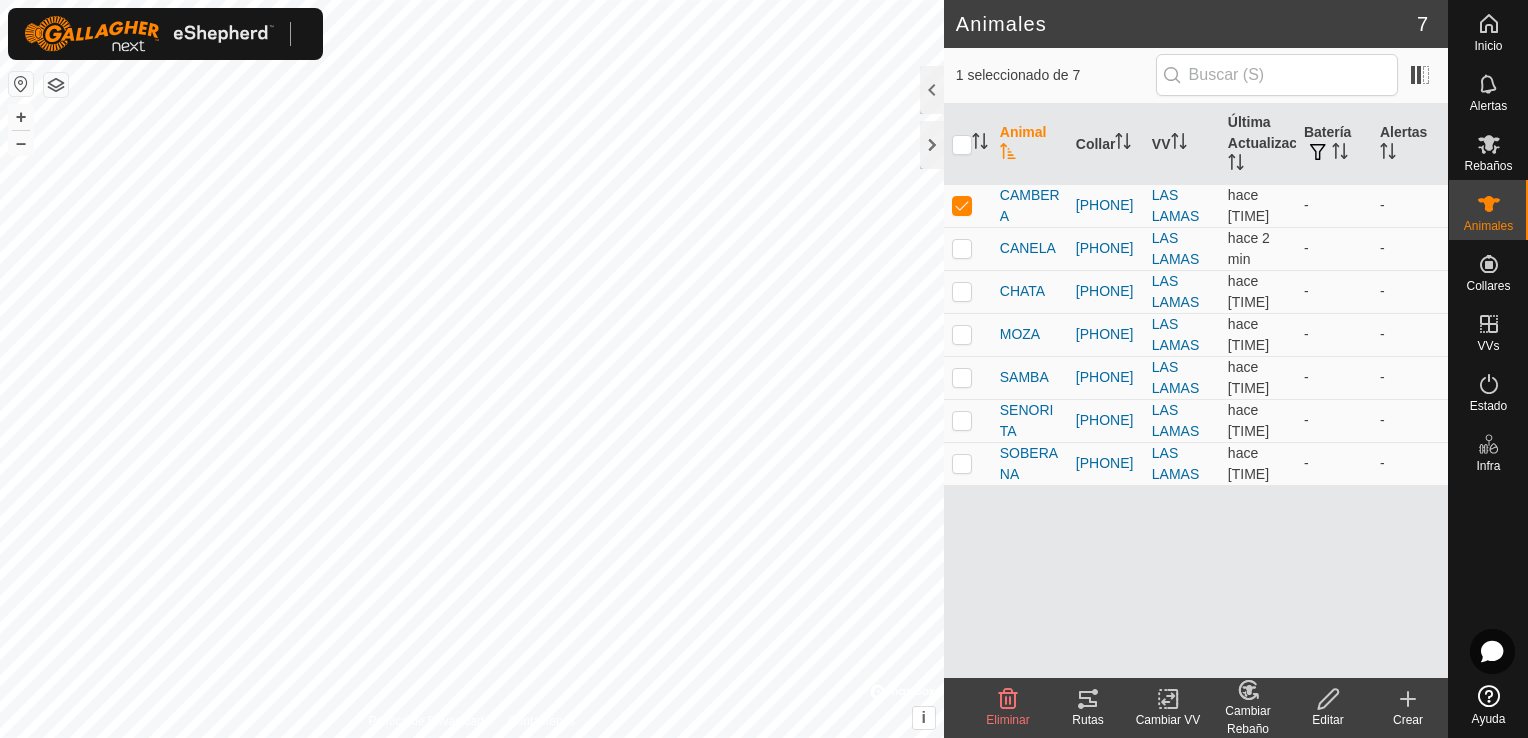 click 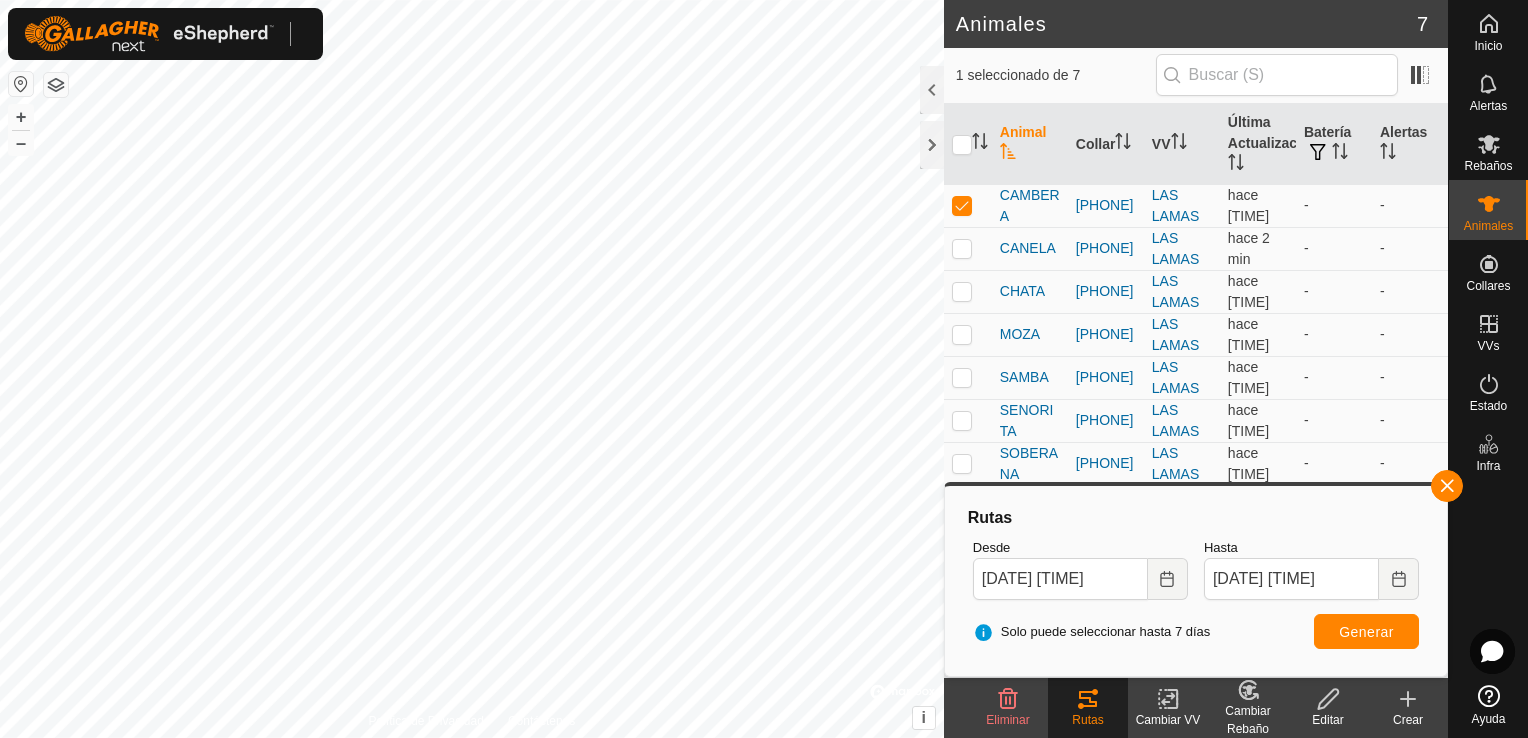 click on "Inicio Alertas Rebaños Animales Collares VVs Estado Infra Ayuda Animales 7  1 seleccionado de 7   Animal   Collar   VV   Última Actualización   Batería   Alertas   CAMBERA   [PHONE]   LAS LAMAS  LAS LAMAS  hace [TIME] -  -   CANELA   [PHONE]   LAS LAMAS  LAS LAMAS  hace [TIME] -  -   CHATA   [PHONE]   LAS LAMAS  LAS LAMAS  hace [TIME] -  -   MOZA   [PHONE]   LAS LAMAS  LAS LAMAS  hace [TIME] -  -   SAMBA   [PHONE]   LAS LAMAS  LAS LAMAS  hace [TIME] -  -   SENORITA   [PHONE]   LAS LAMAS  LAS LAMAS  hace [TIME] -  -   SOBERANA   [PHONE]   LAS LAMAS  LAS LAMAS  hace [TIME] -  -  Eliminar  Rutas   Cambiar VV   Cambiar Rebaño   Editar   Crear  Política de Privacidad Contáctenos
CAMBERA
[PHONE]
-
[DATE], [TIME]
Audio
+ – ⇧ i ©  Mapbox , ©  OpenStreetMap ,  Improve this map
Rutas Desde [DATE] [TIME] Hasta [DATE] [TIME] Solo puede seleccionar hasta 7 días Generar" at bounding box center (764, 369) 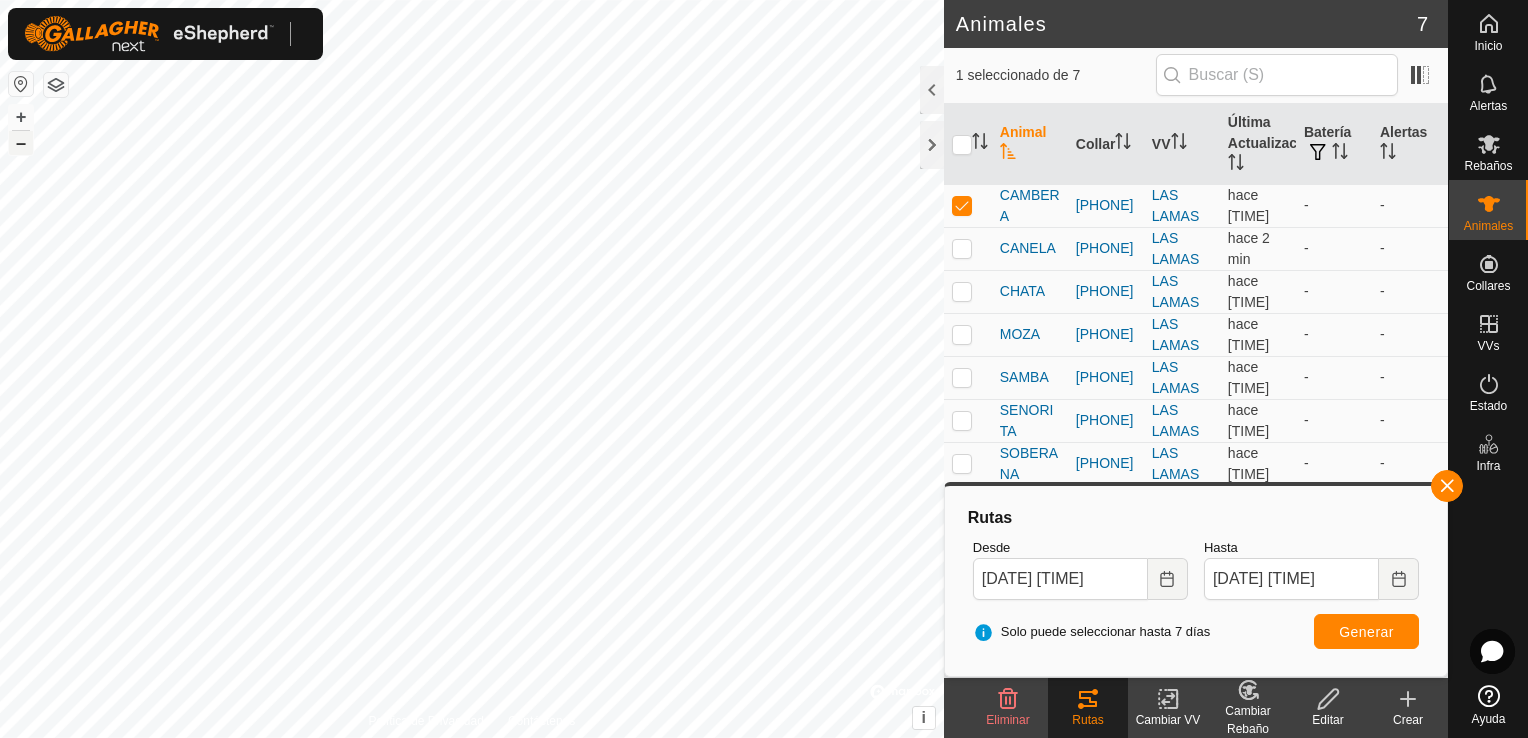 click on "–" at bounding box center (21, 143) 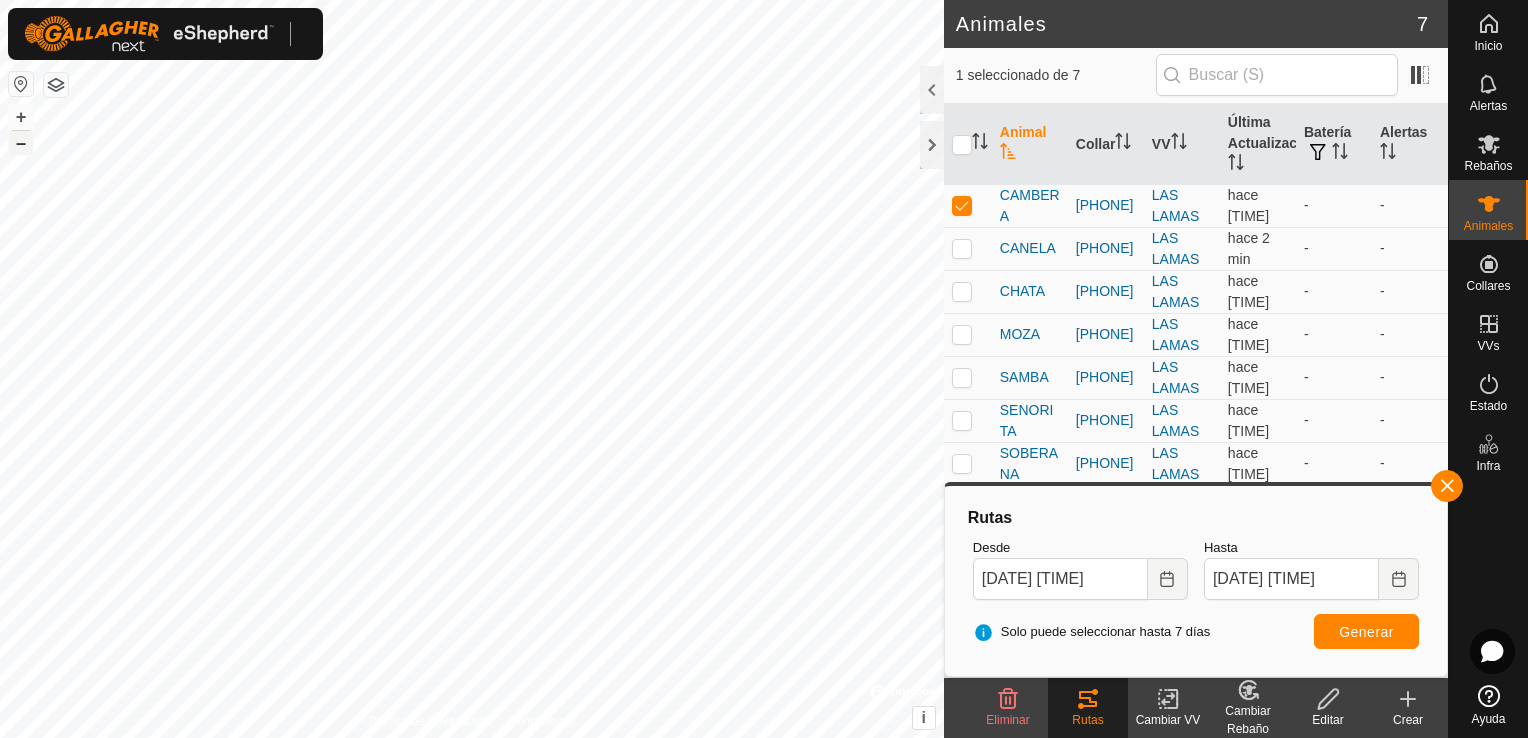 click on "–" at bounding box center [21, 143] 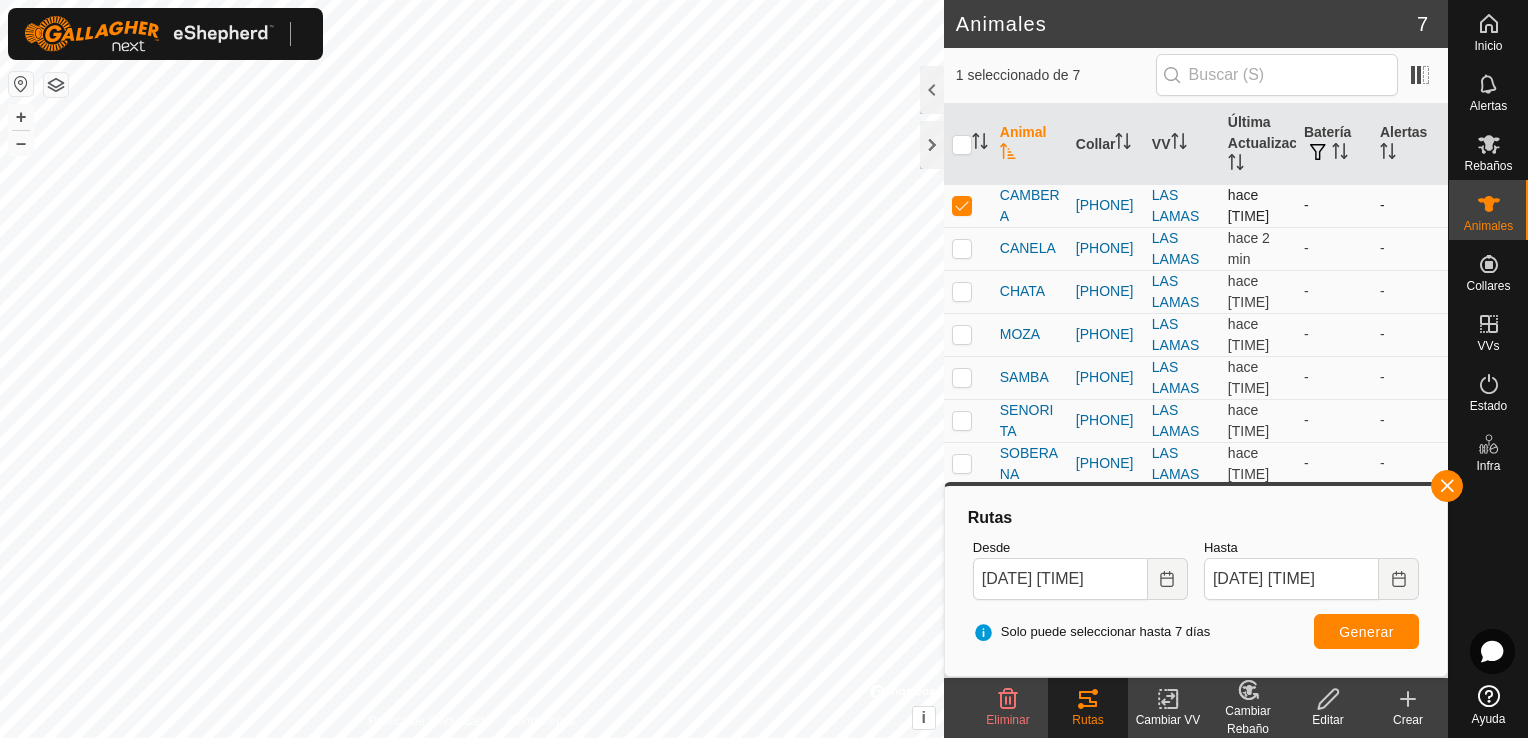 click at bounding box center (962, 205) 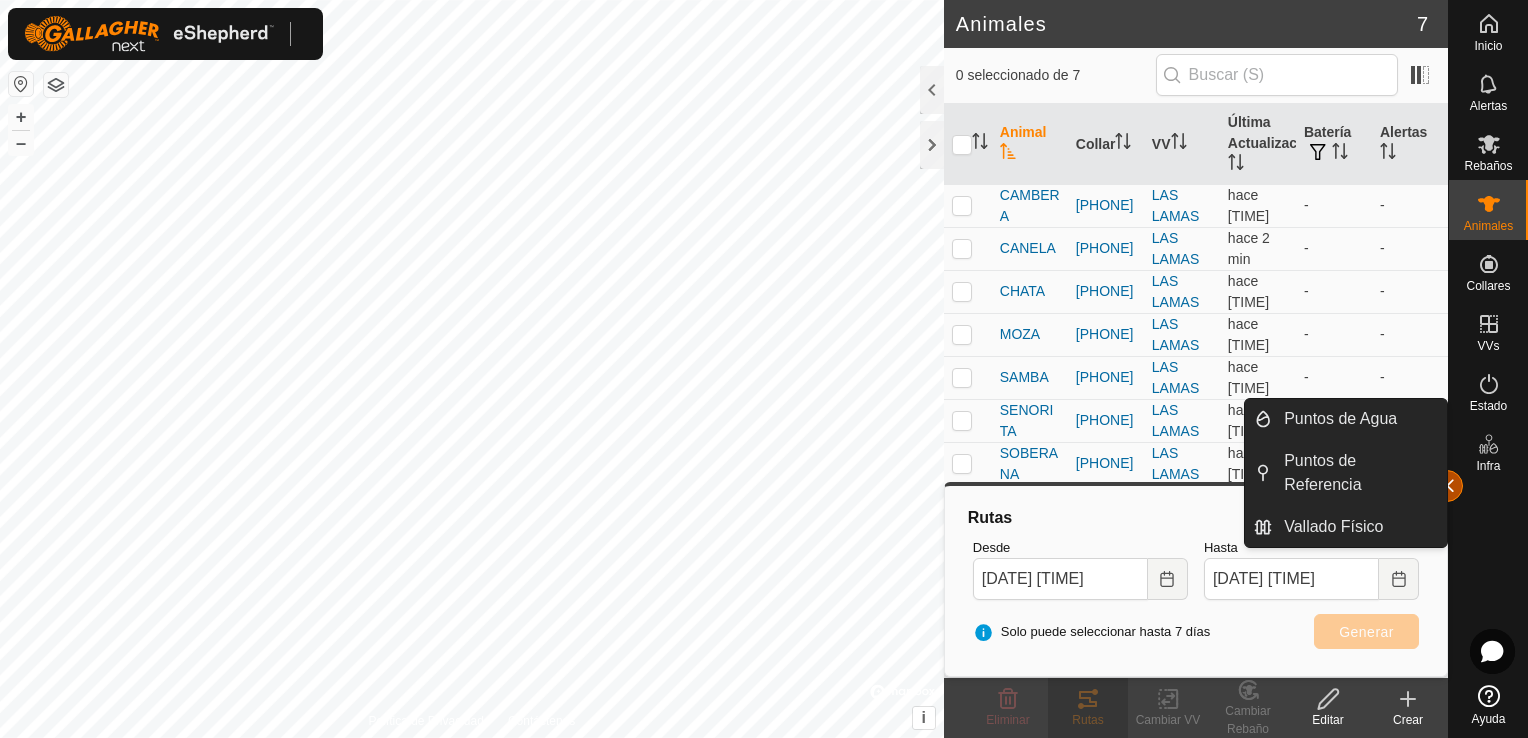 click at bounding box center [1447, 486] 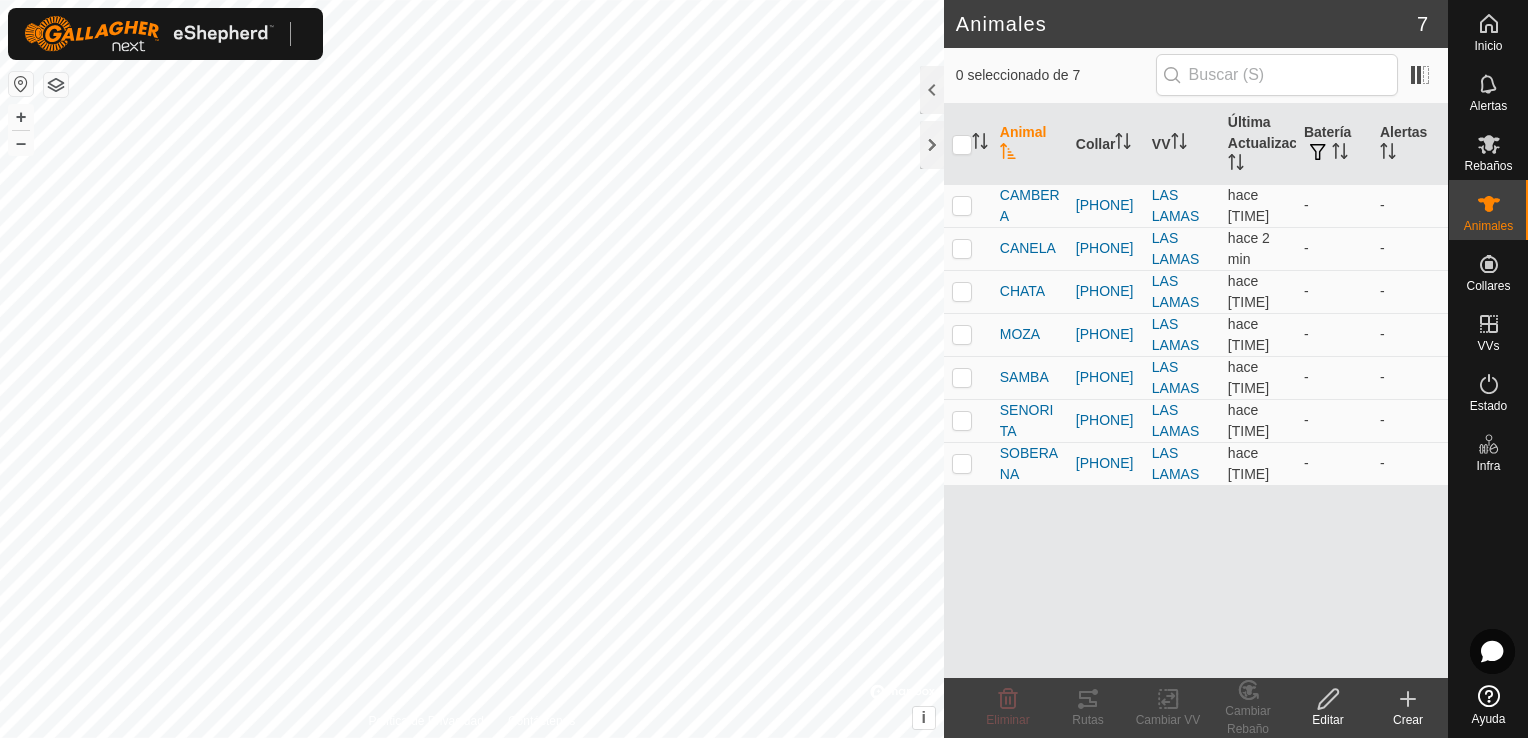 click 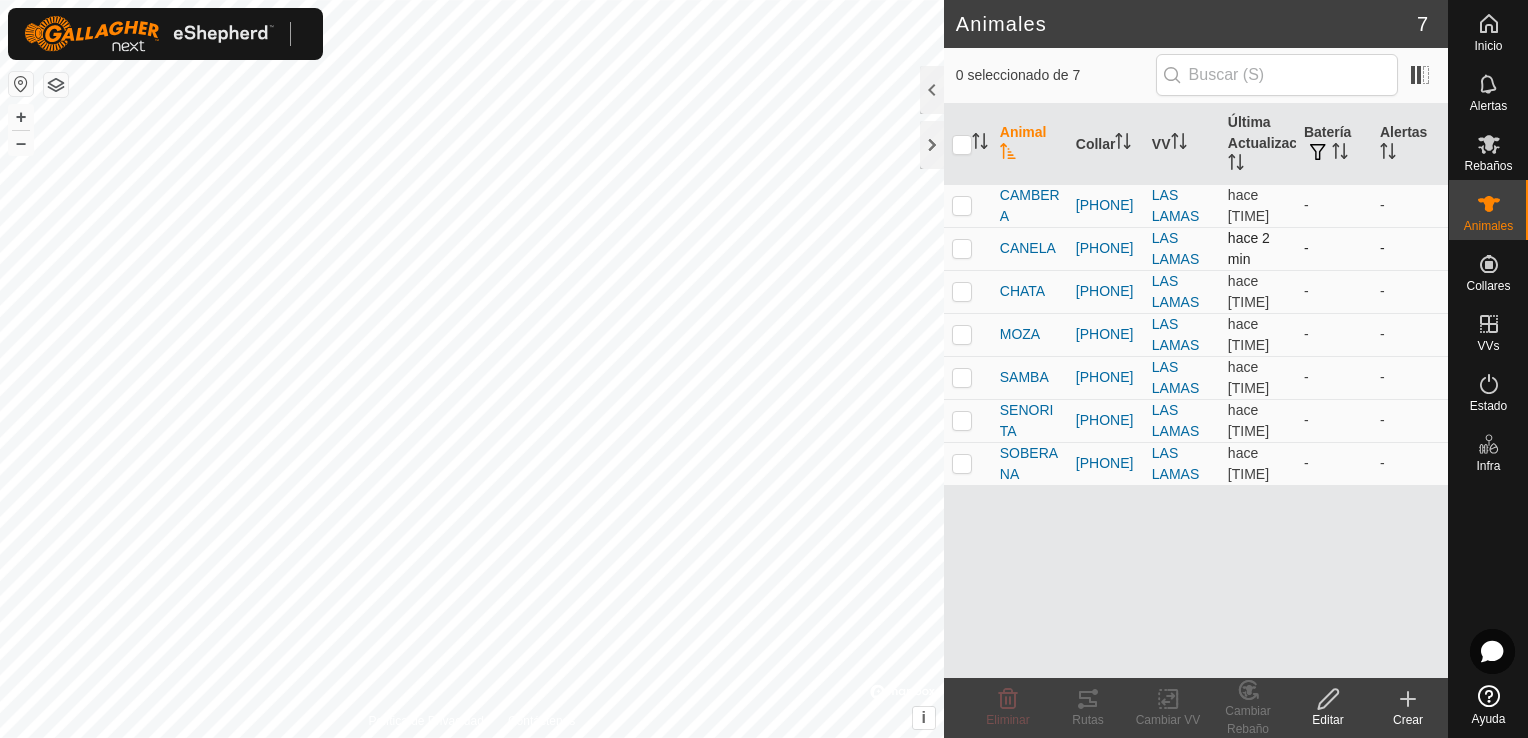 click at bounding box center (962, 248) 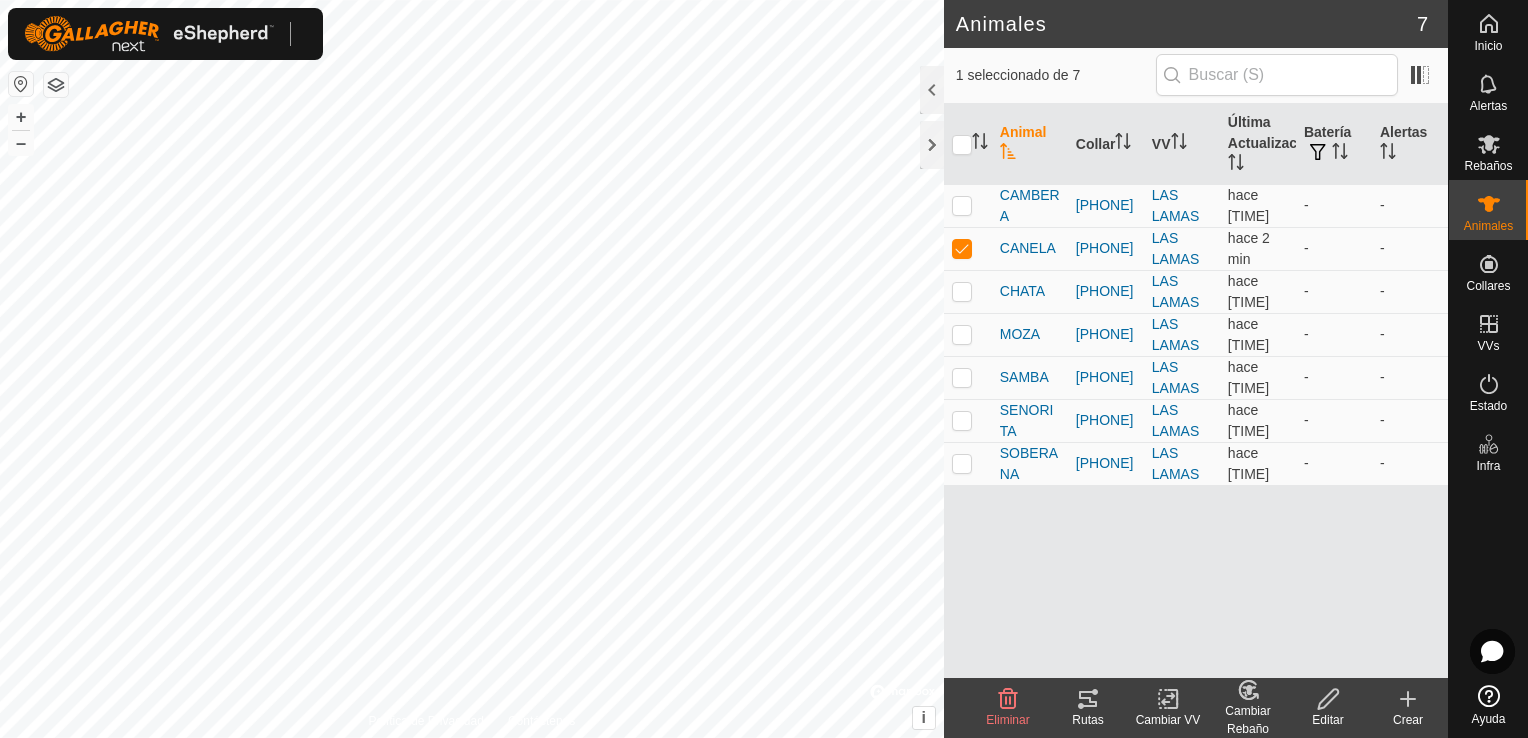 click 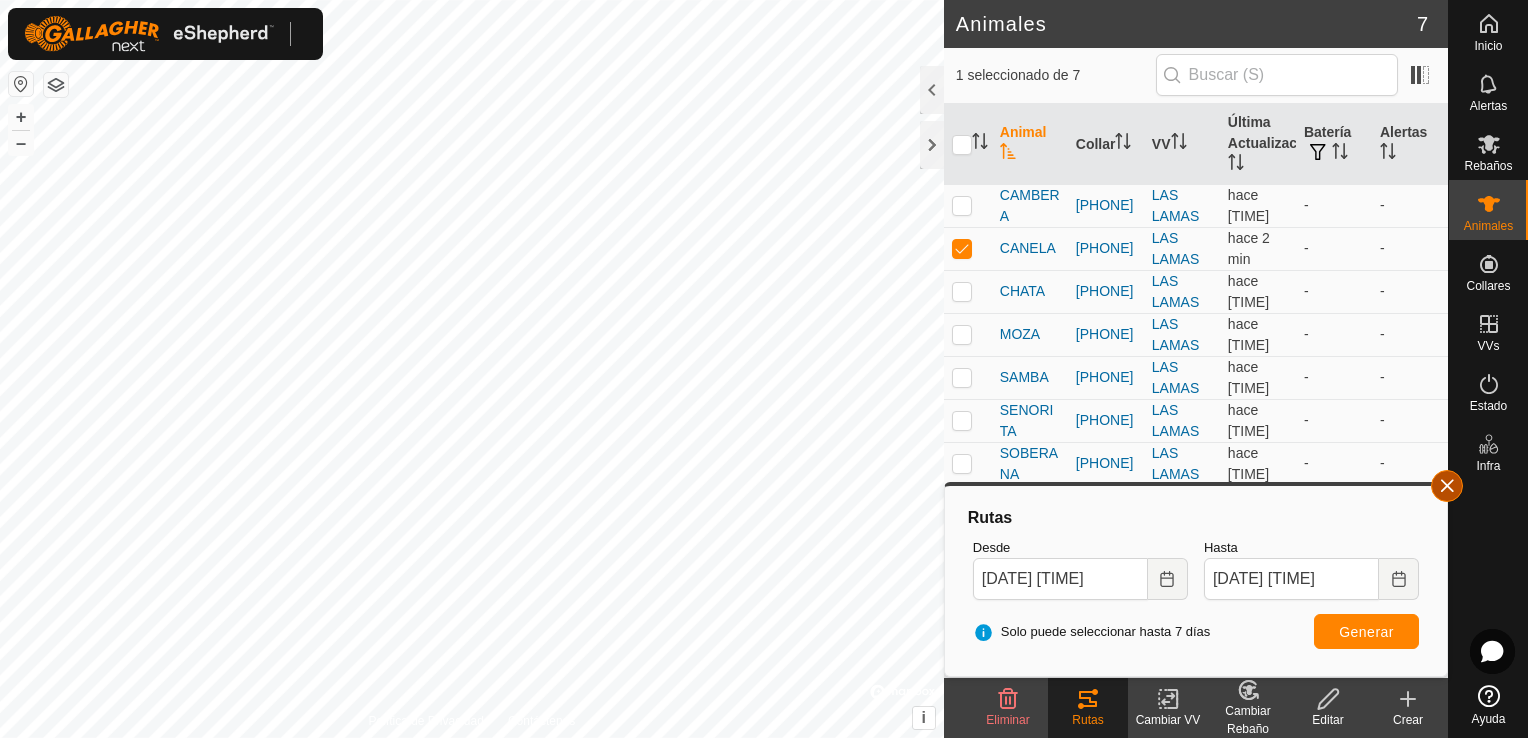 click at bounding box center [1447, 486] 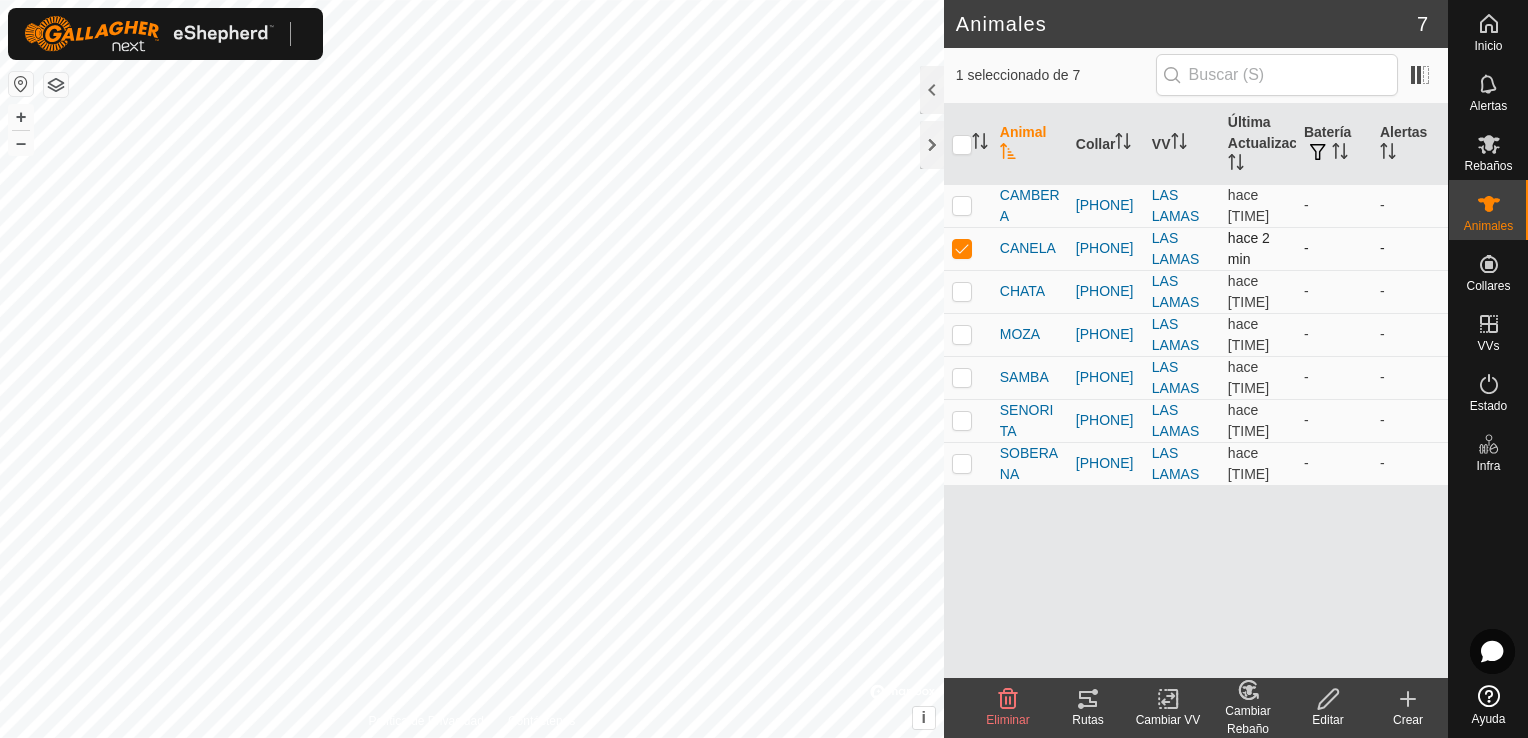 click at bounding box center (962, 248) 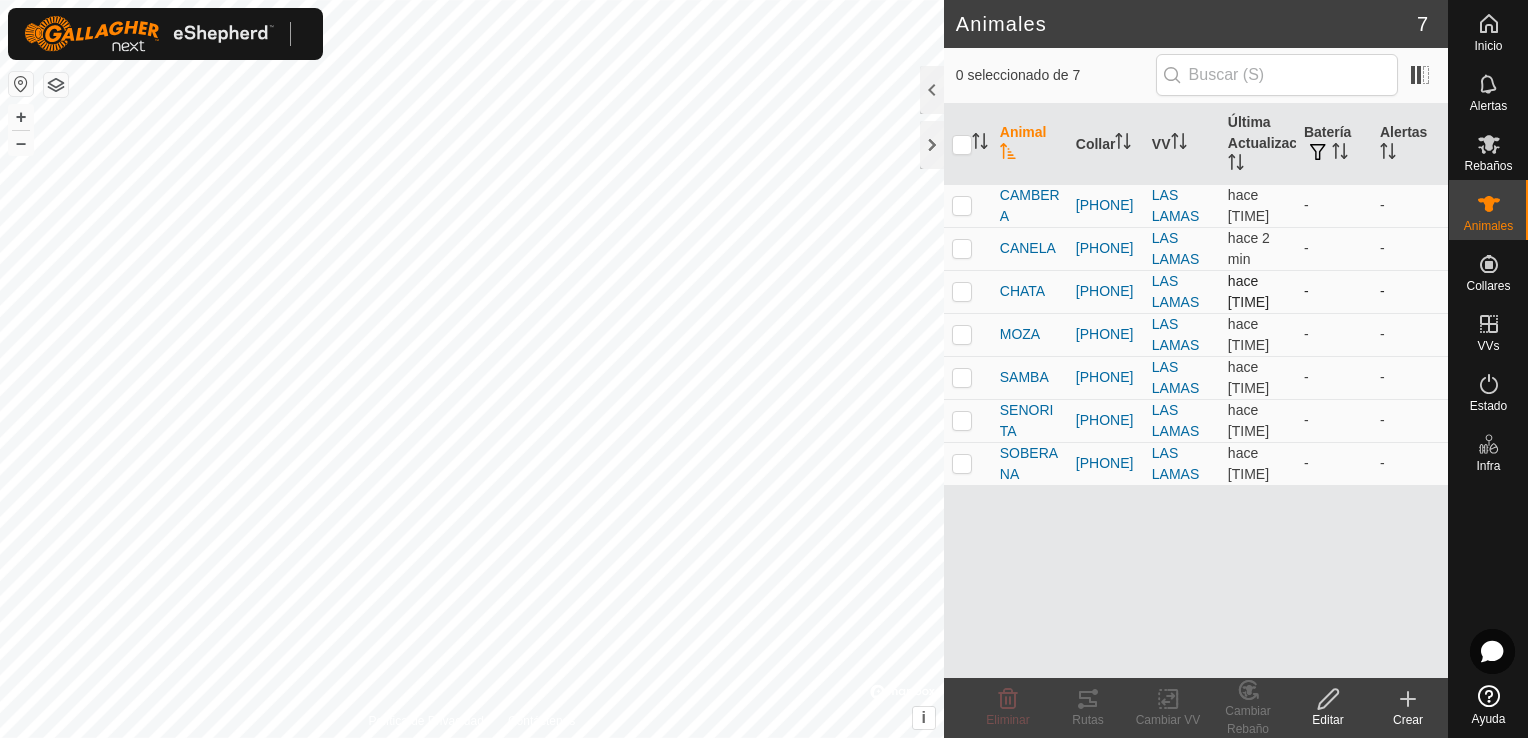 click at bounding box center [962, 291] 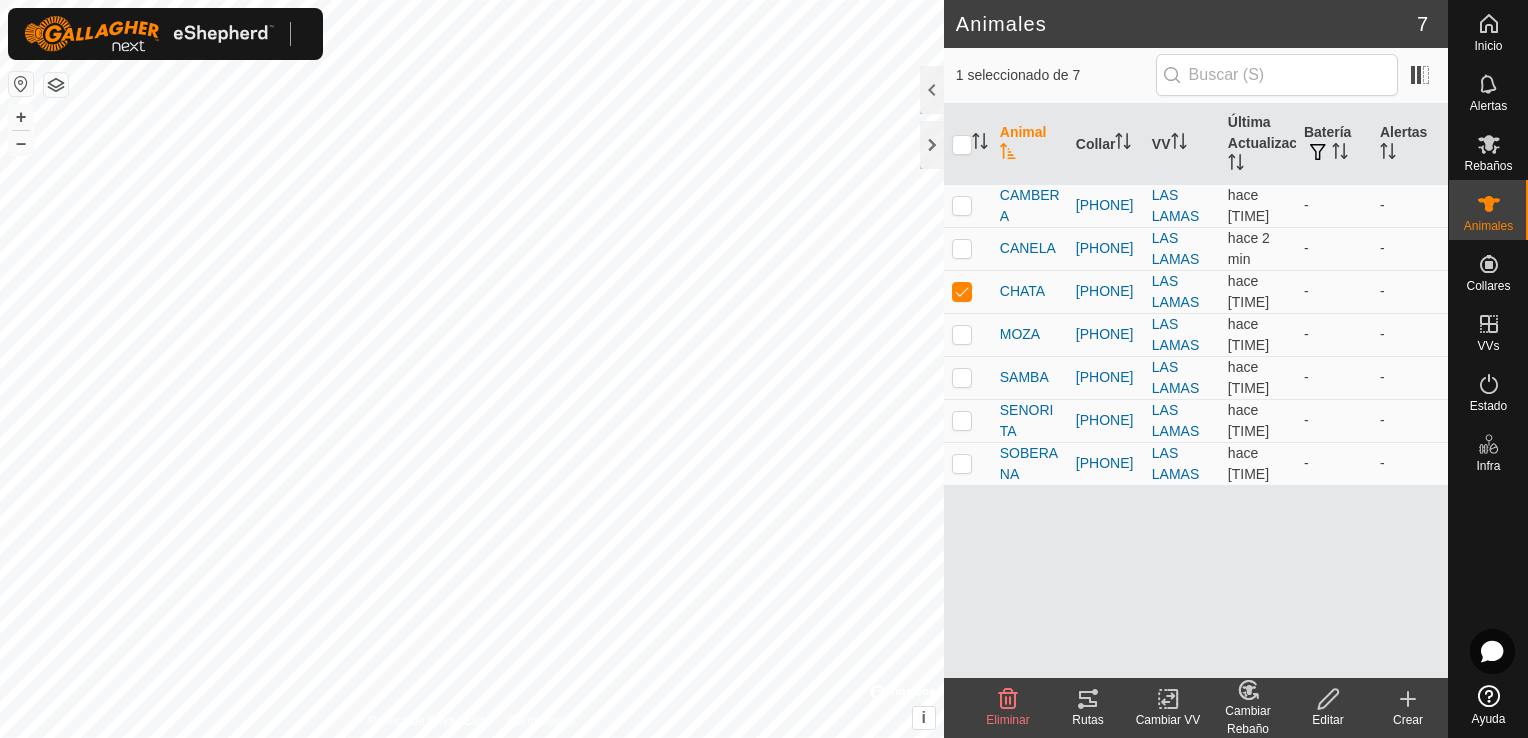 click 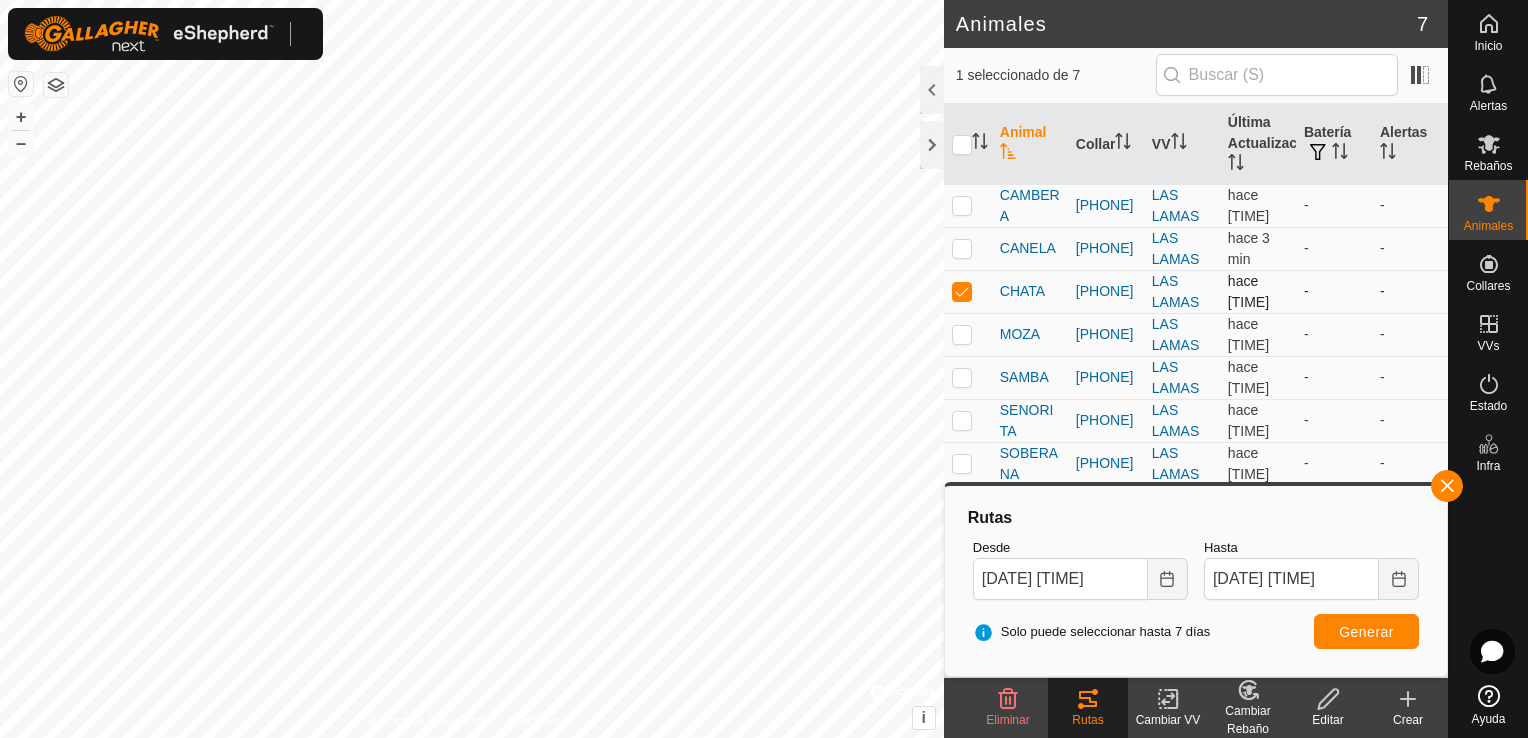 click at bounding box center [962, 291] 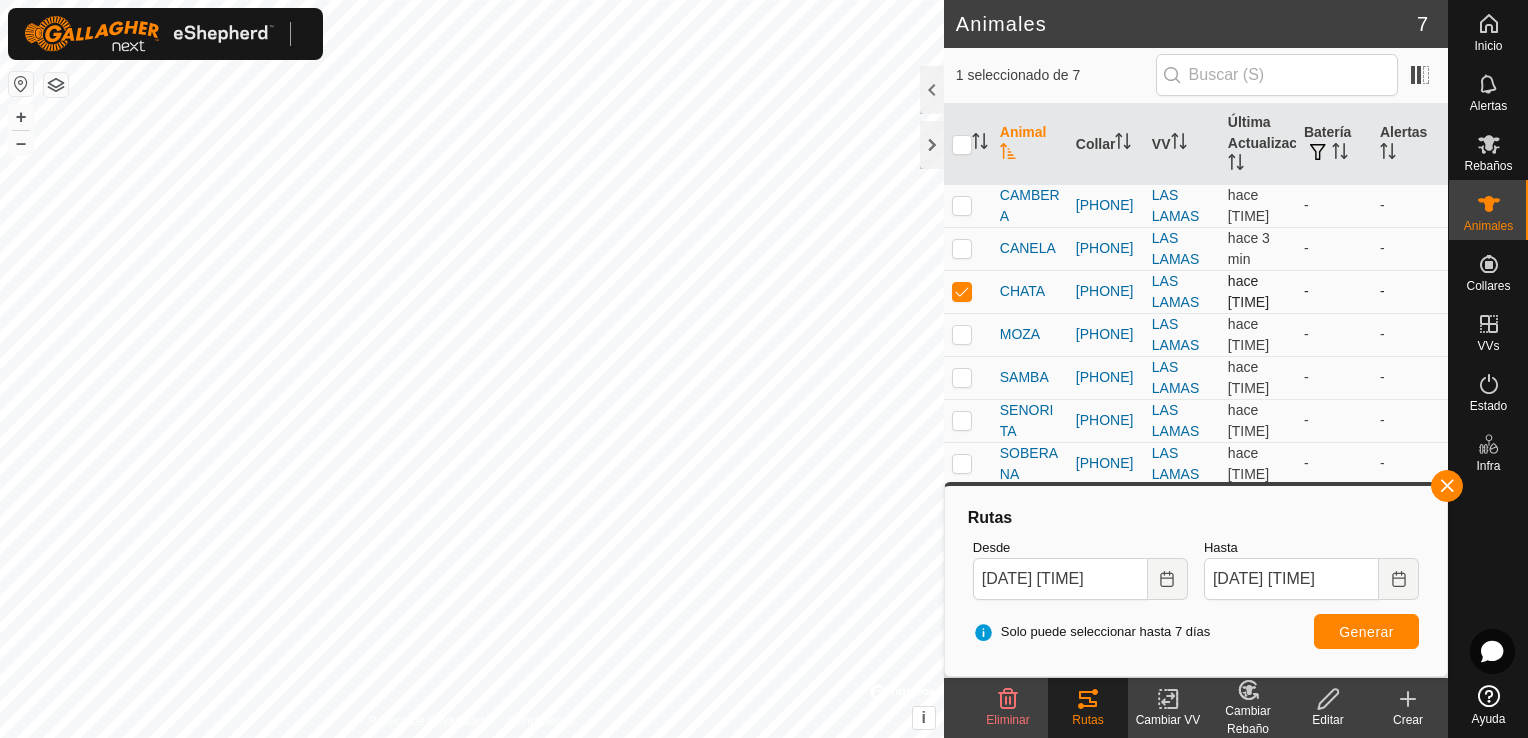 checkbox on "false" 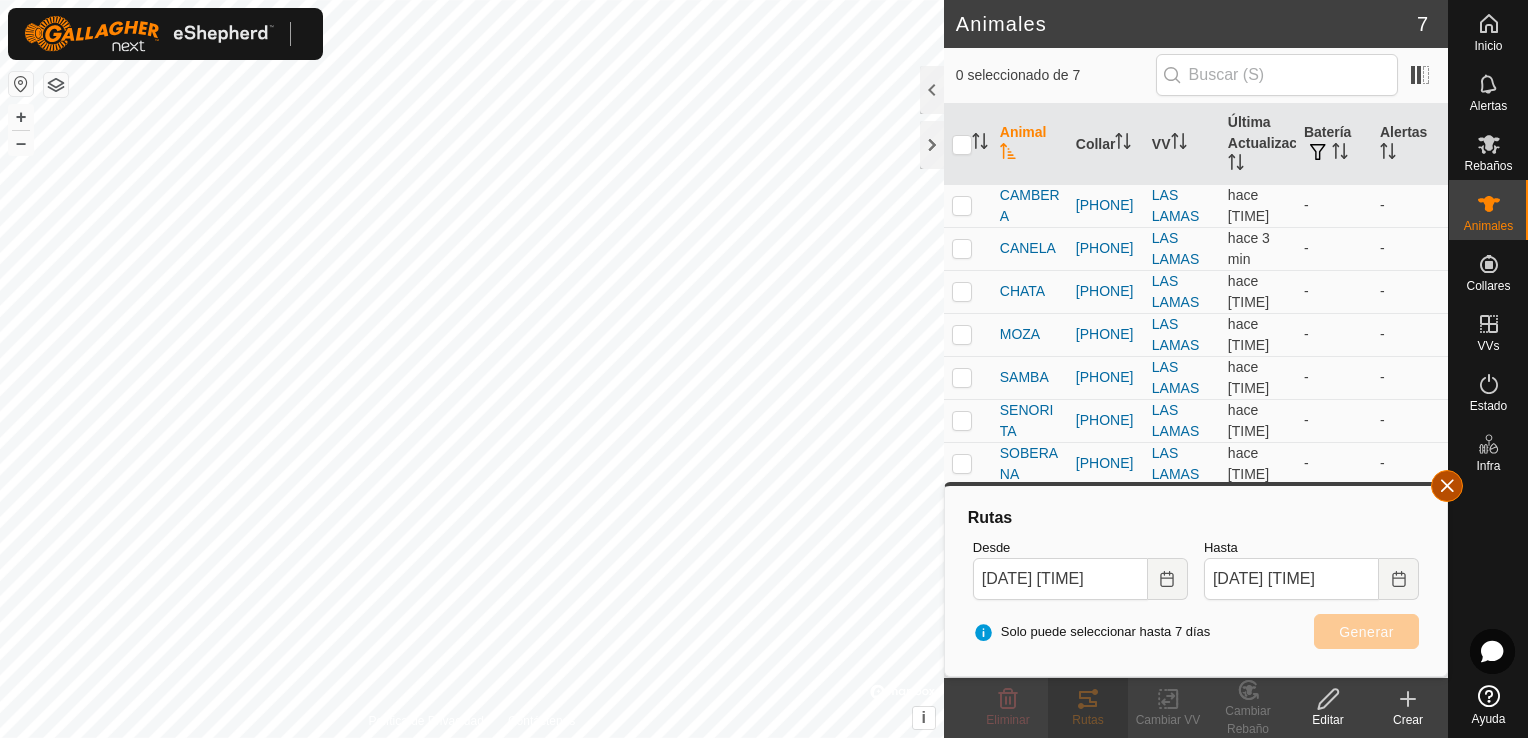 click at bounding box center (1447, 486) 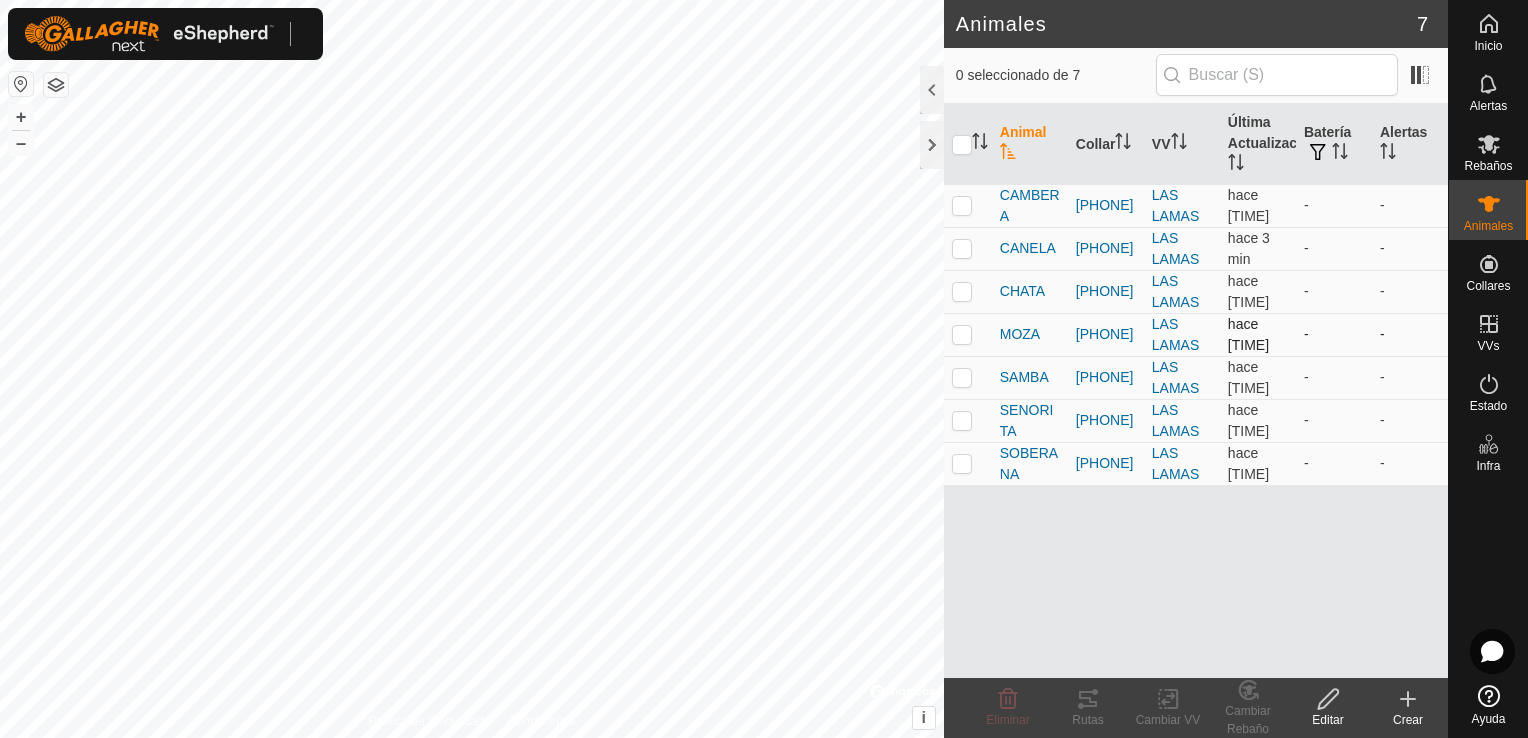 click at bounding box center [962, 334] 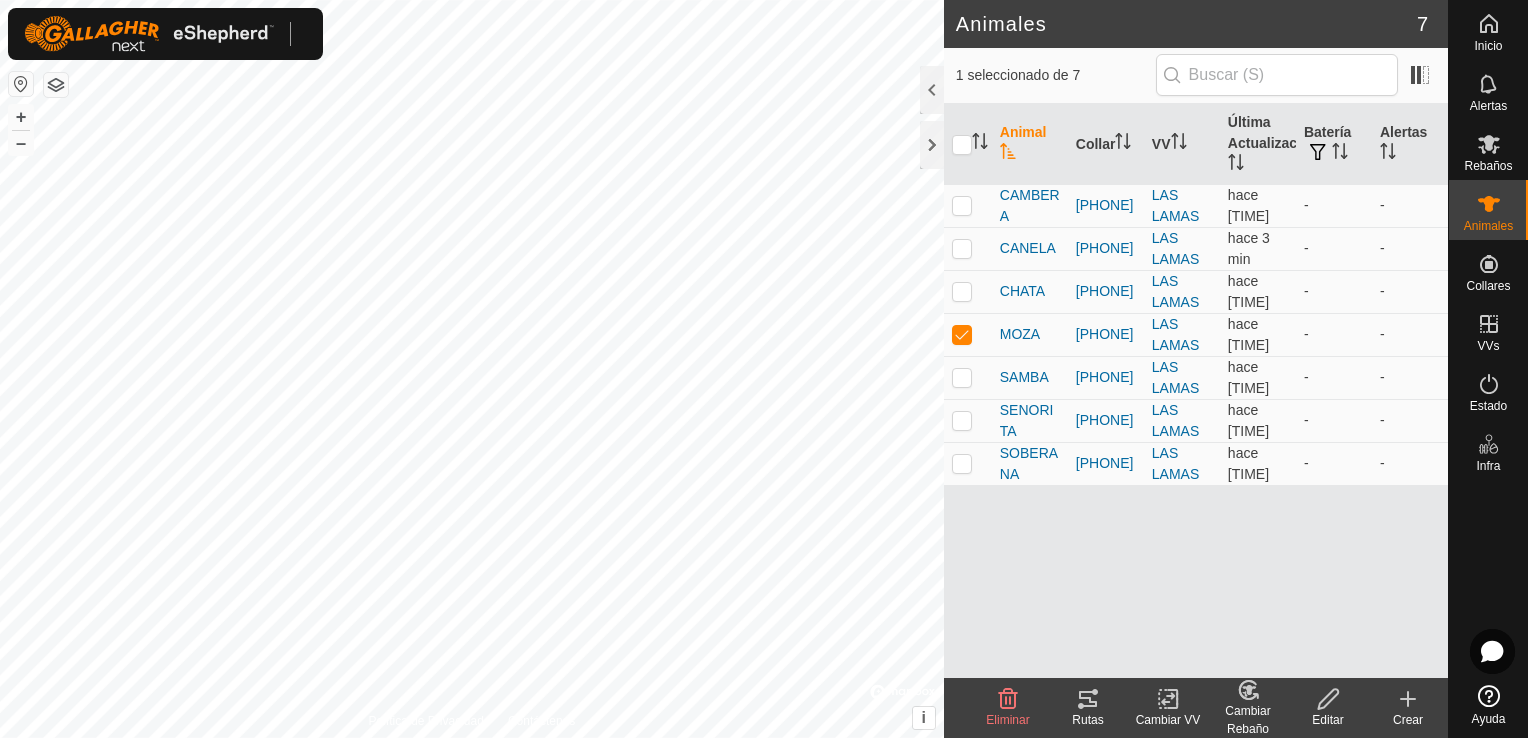 click on "Rutas" 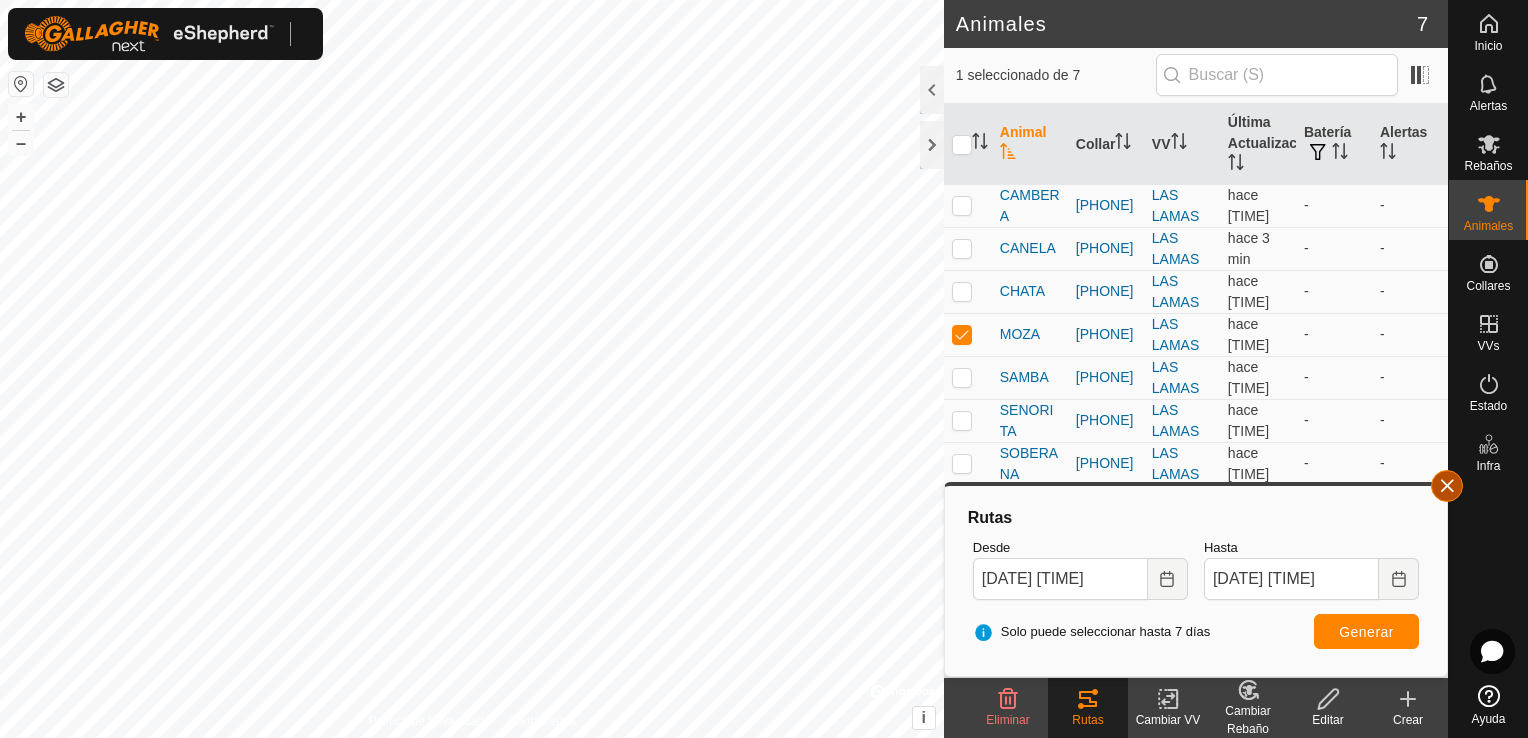 click at bounding box center [1447, 486] 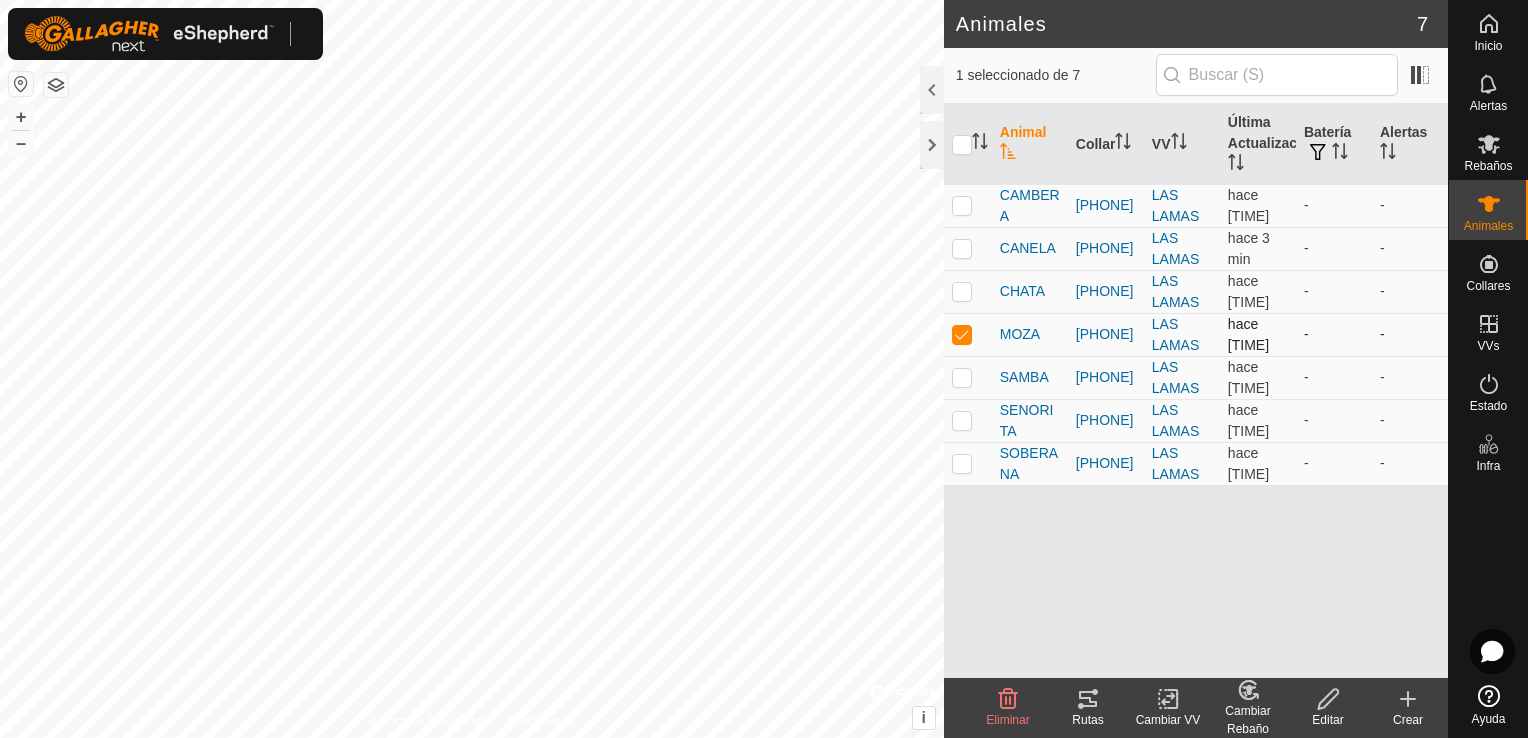 click at bounding box center [962, 334] 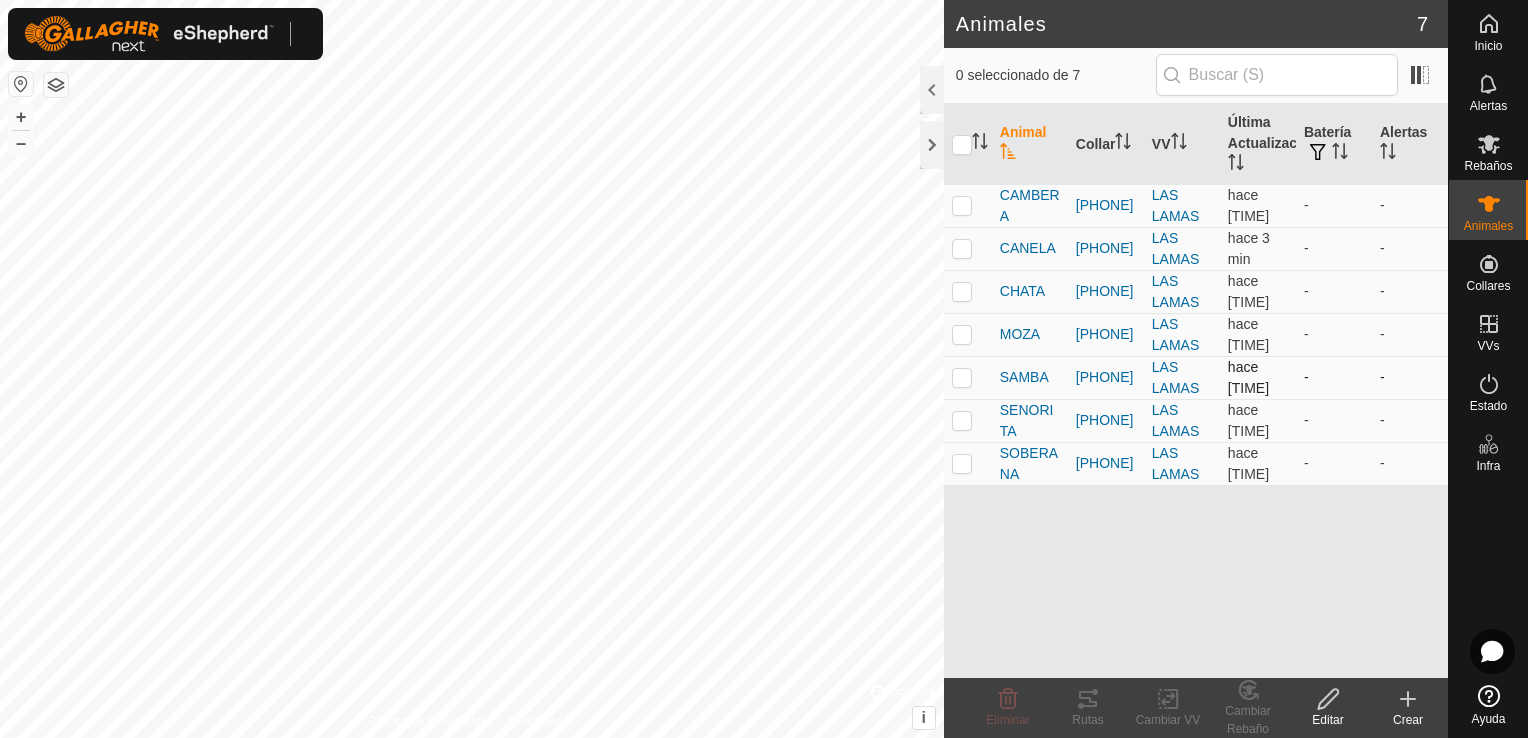 click at bounding box center (962, 377) 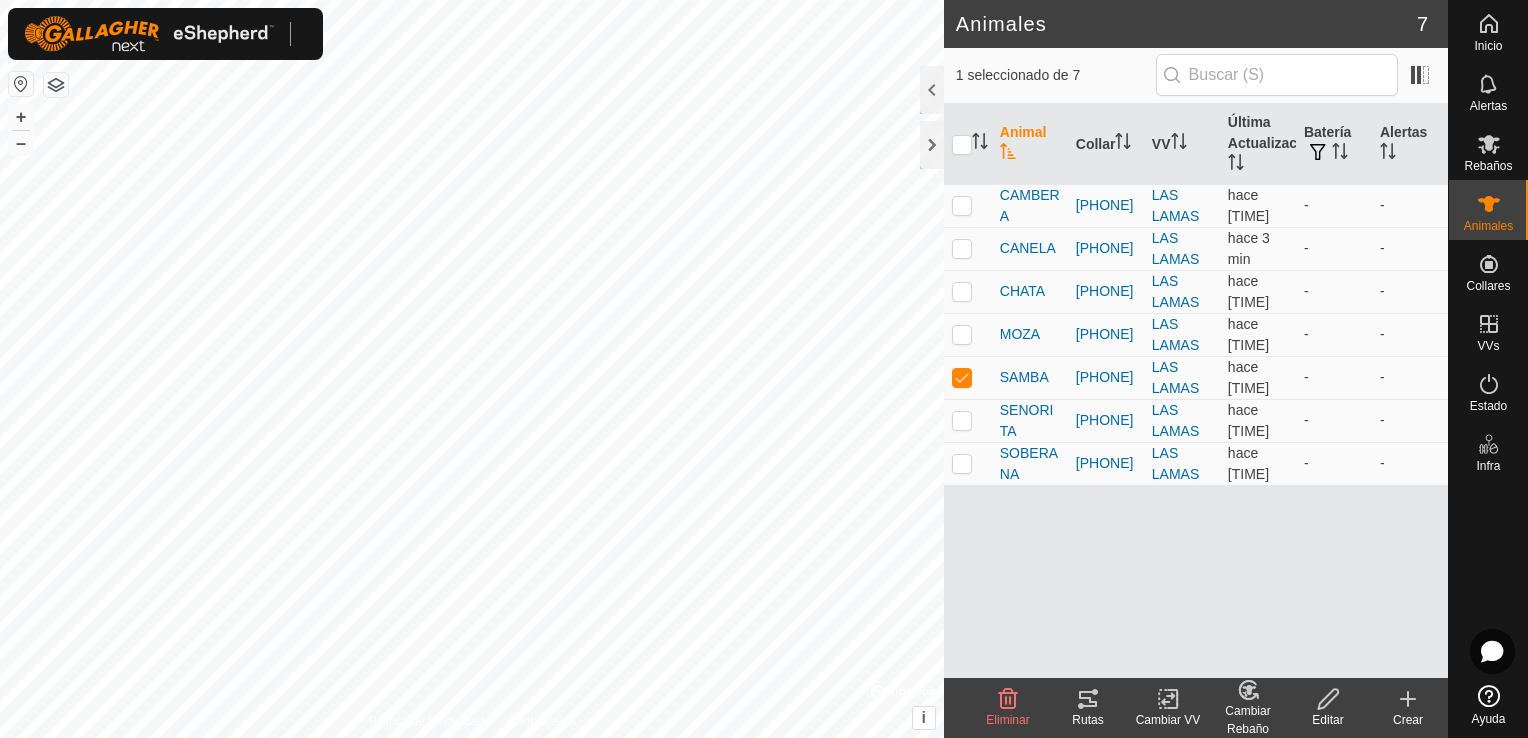 click 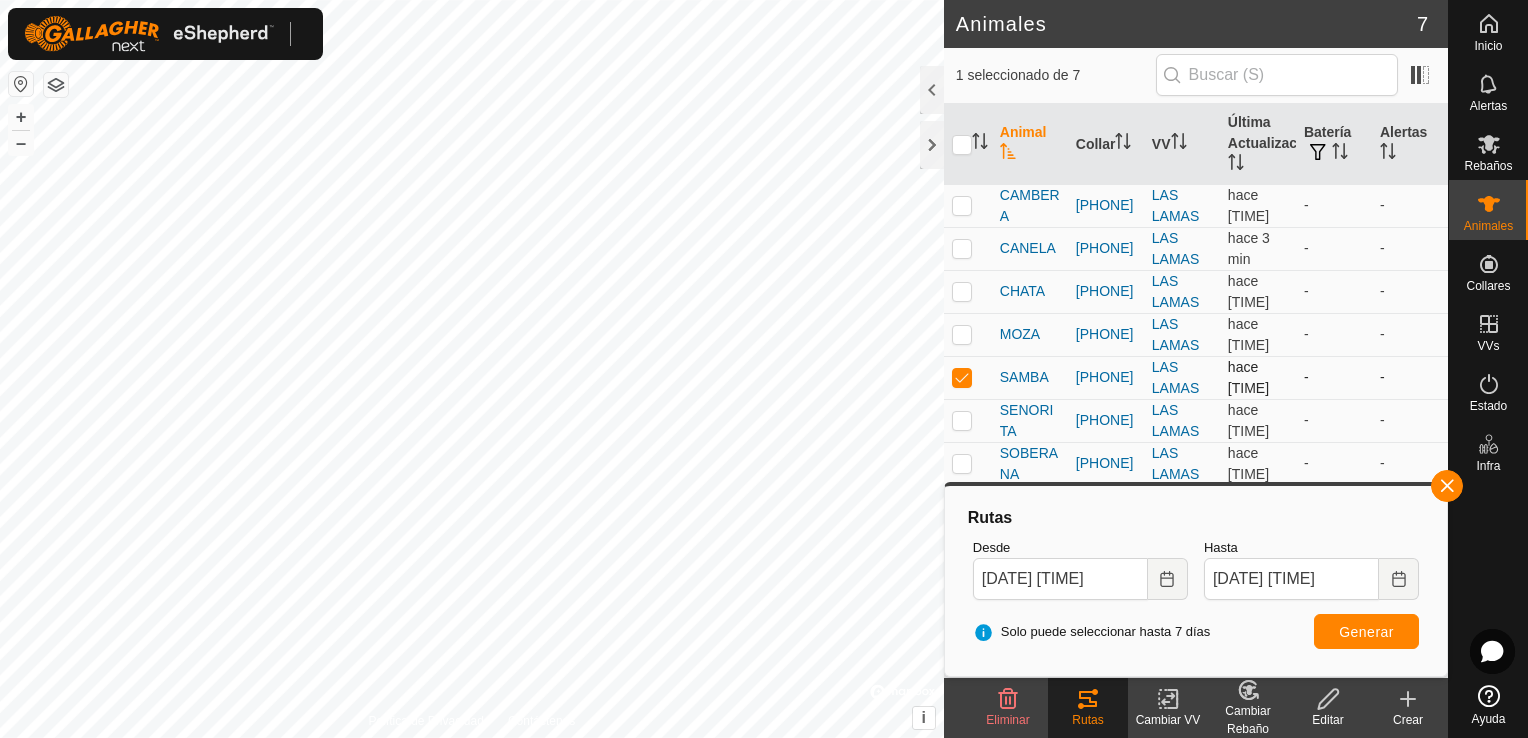 click at bounding box center [962, 377] 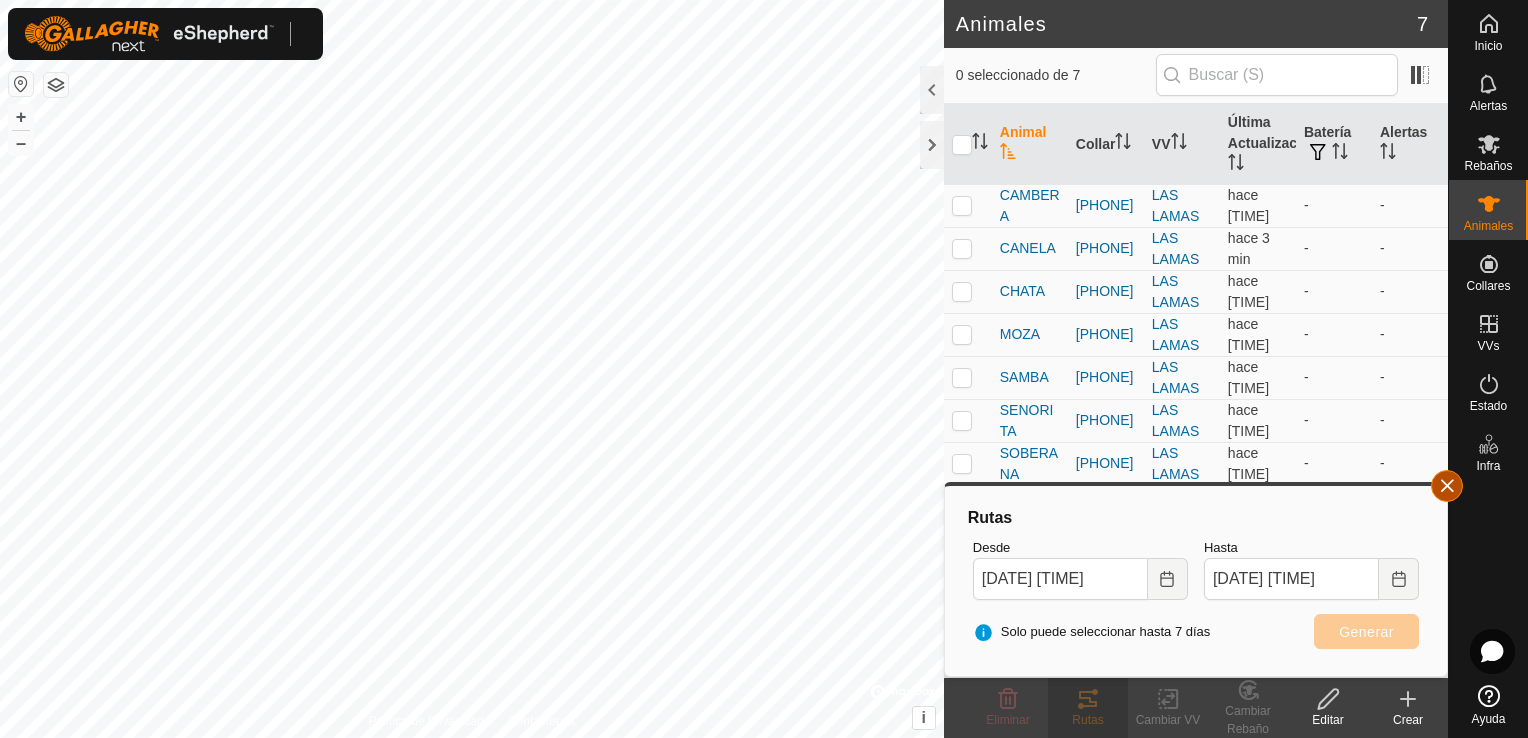 click at bounding box center [1447, 486] 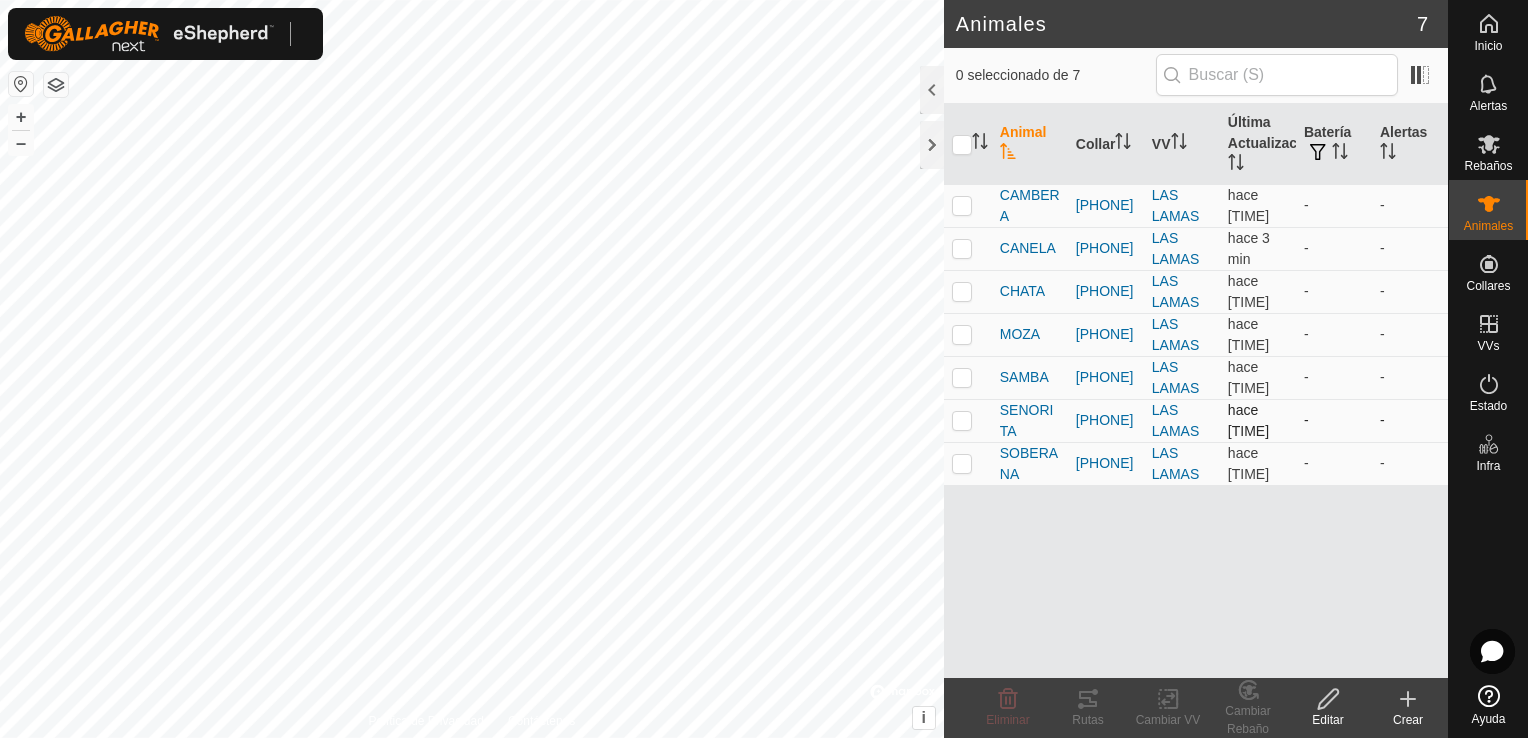 click at bounding box center (962, 420) 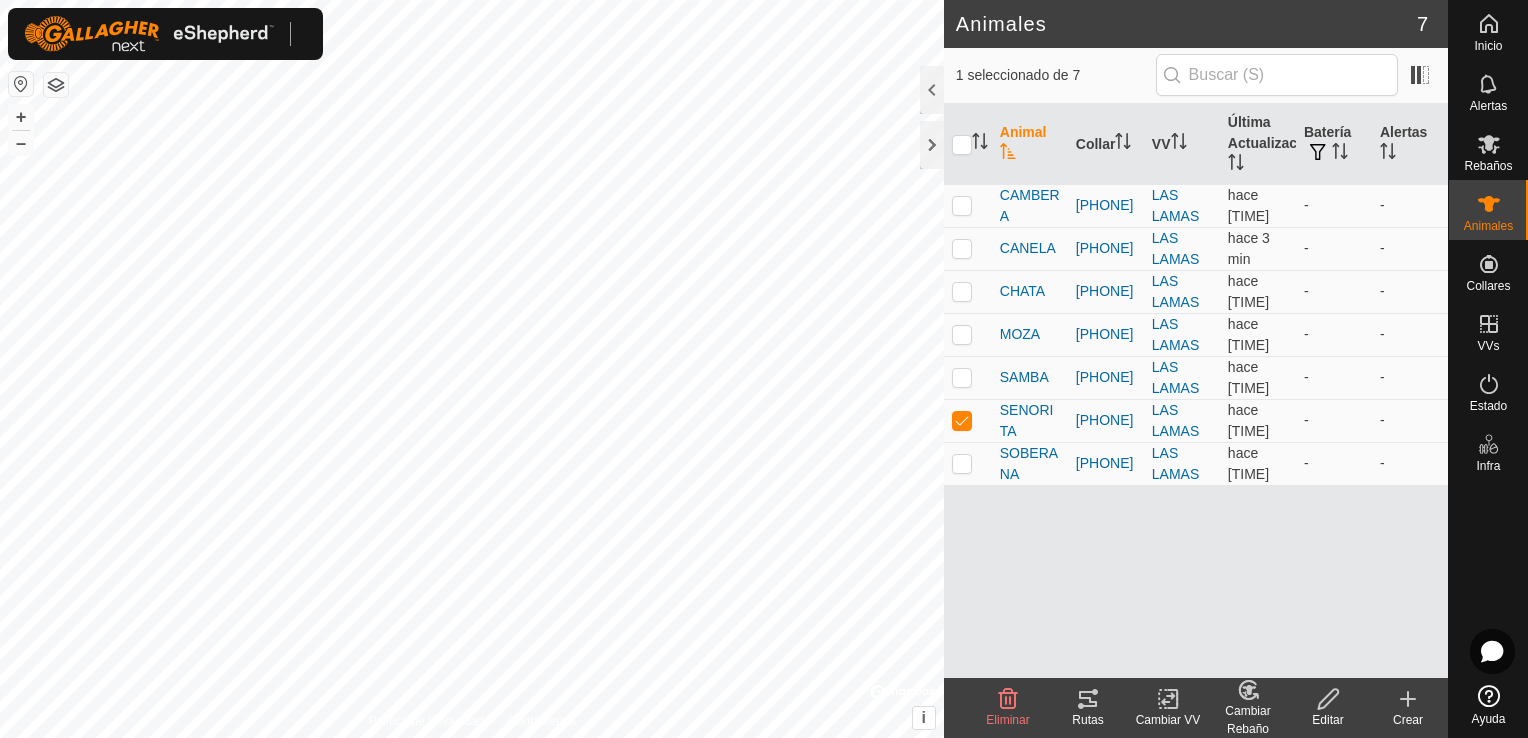 click 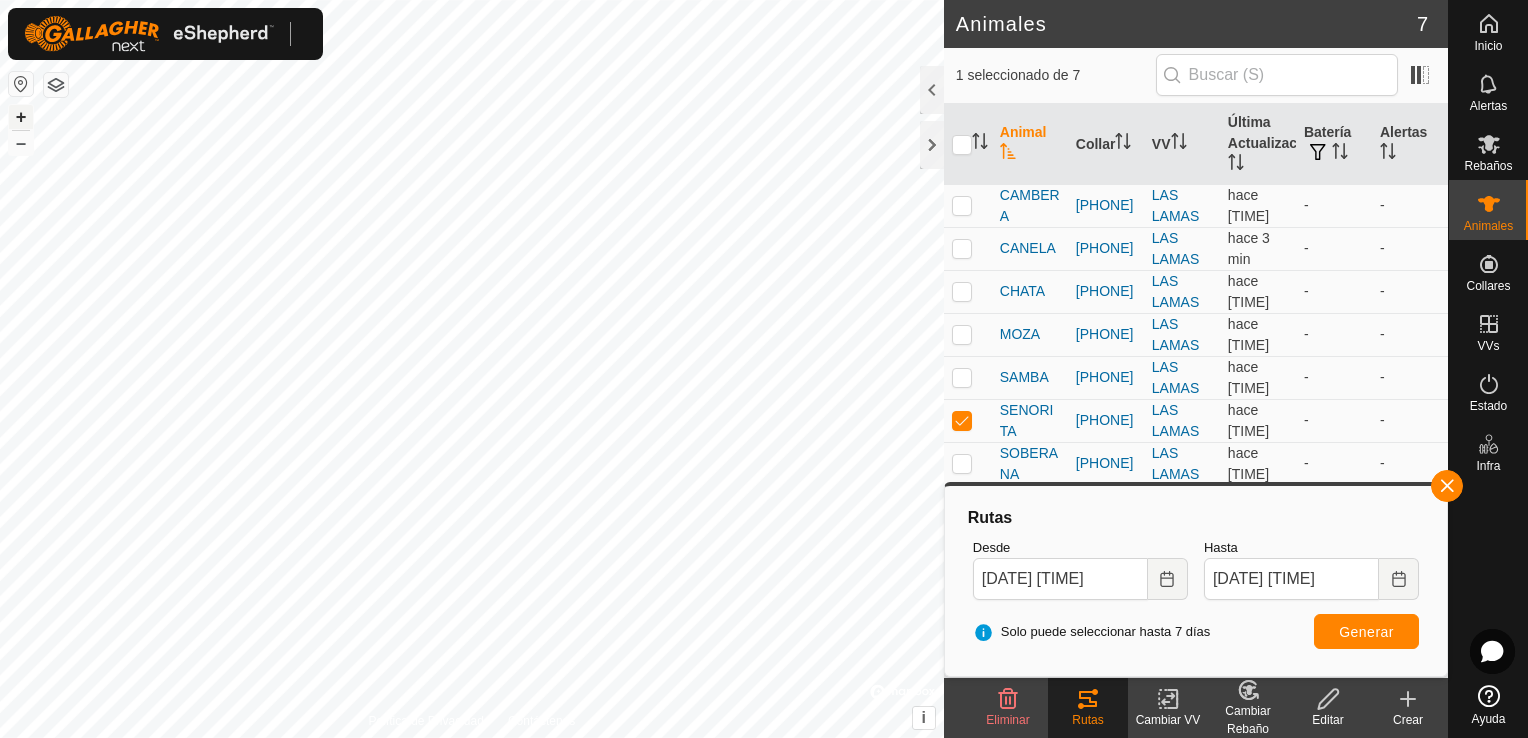 click on "+" at bounding box center (21, 117) 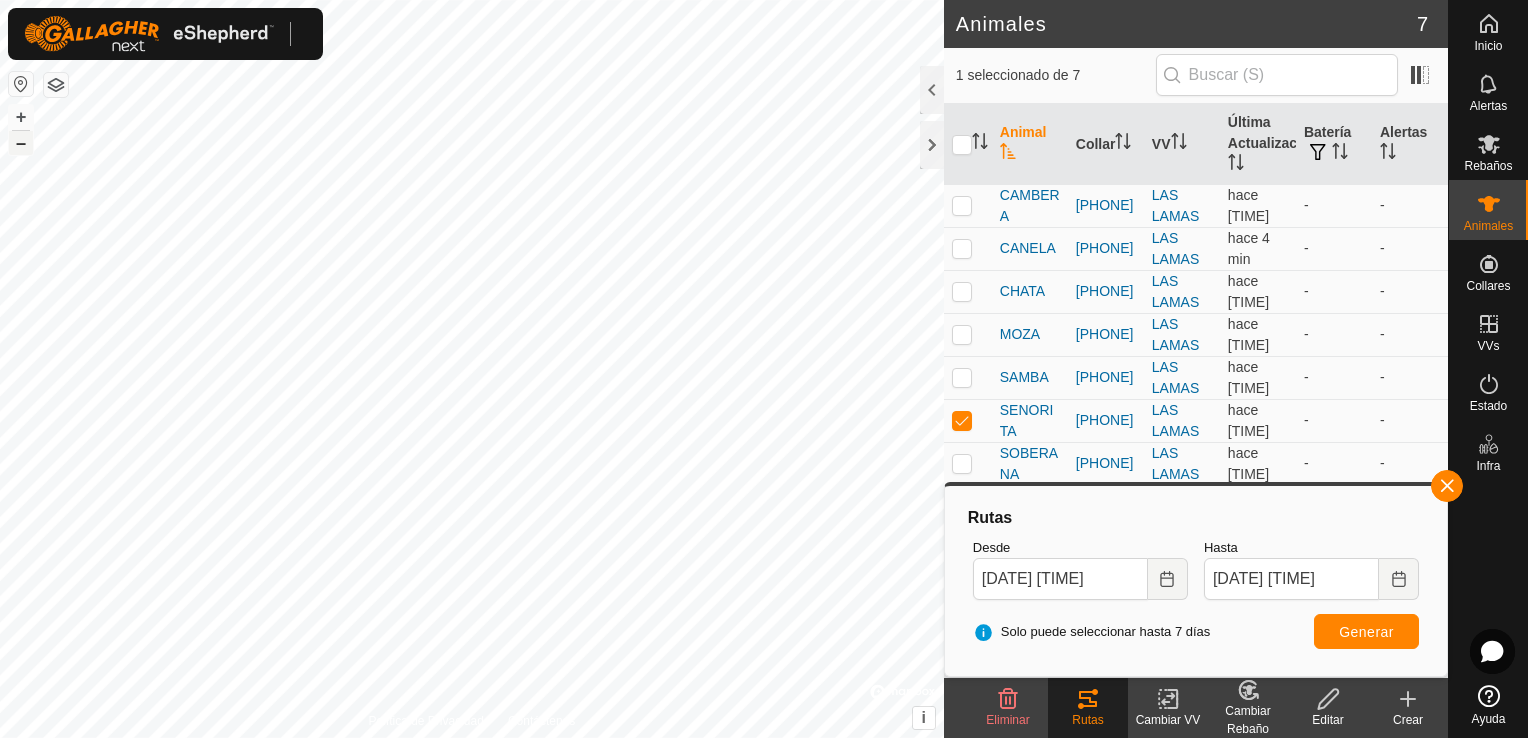 click on "–" at bounding box center (21, 143) 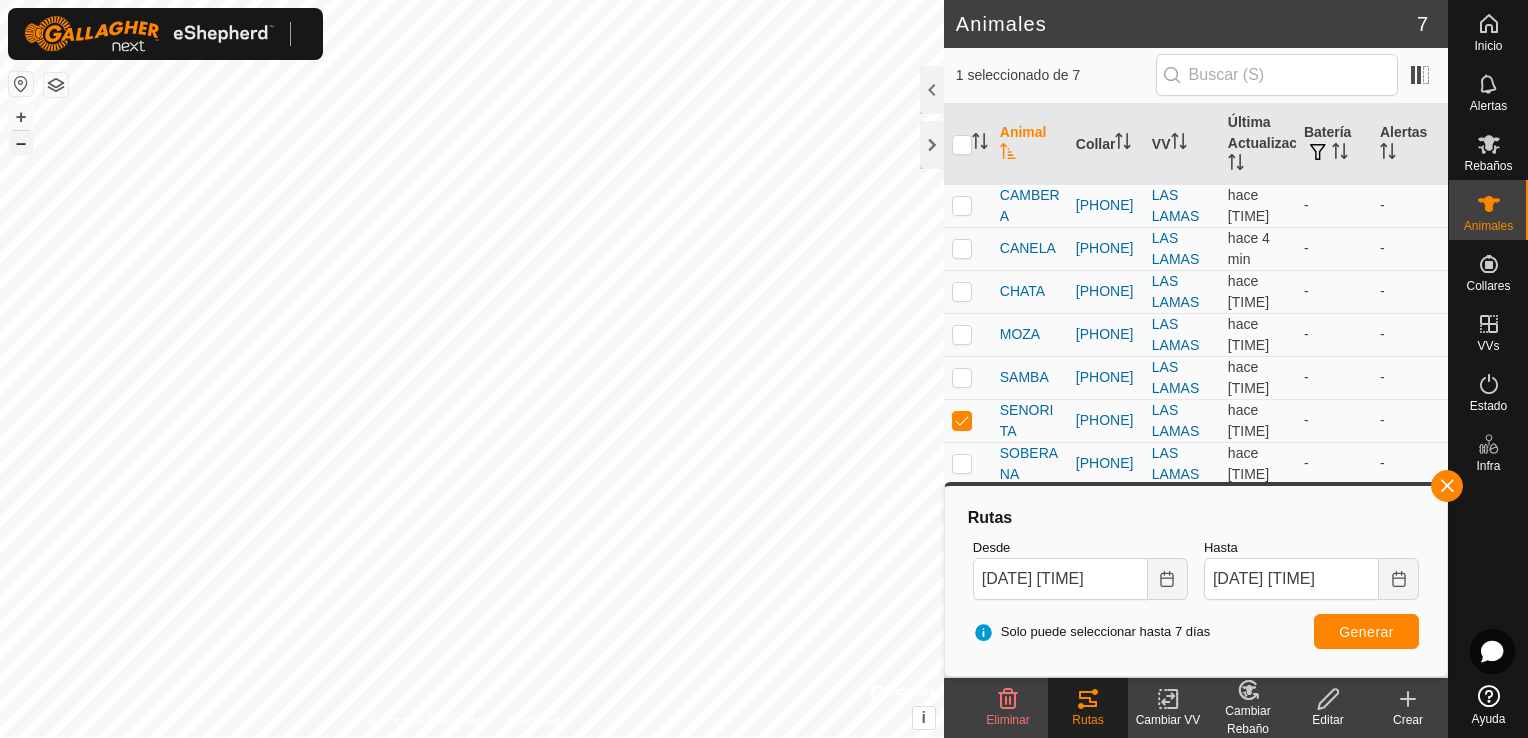 click on "–" at bounding box center [21, 143] 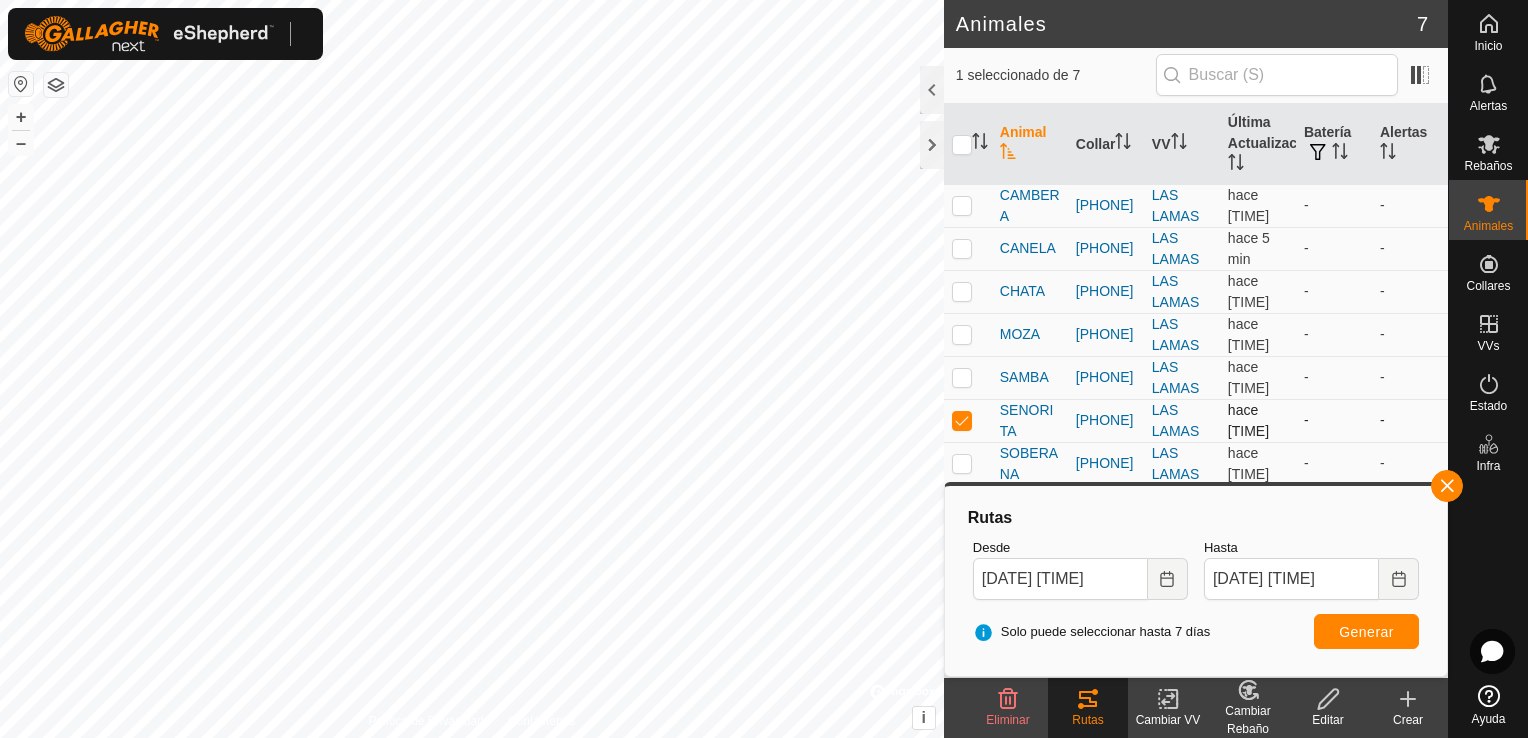 click at bounding box center [962, 420] 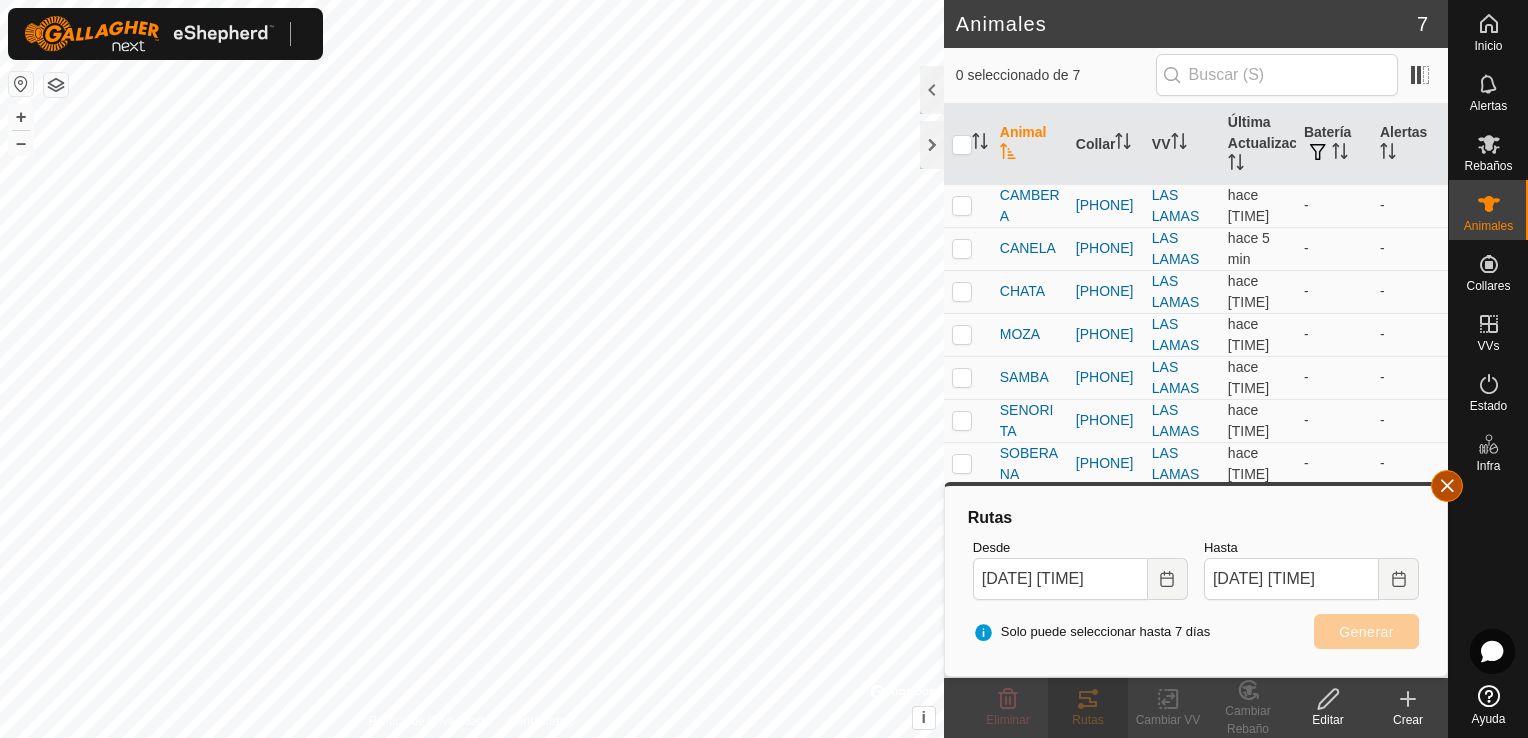 click at bounding box center (1447, 486) 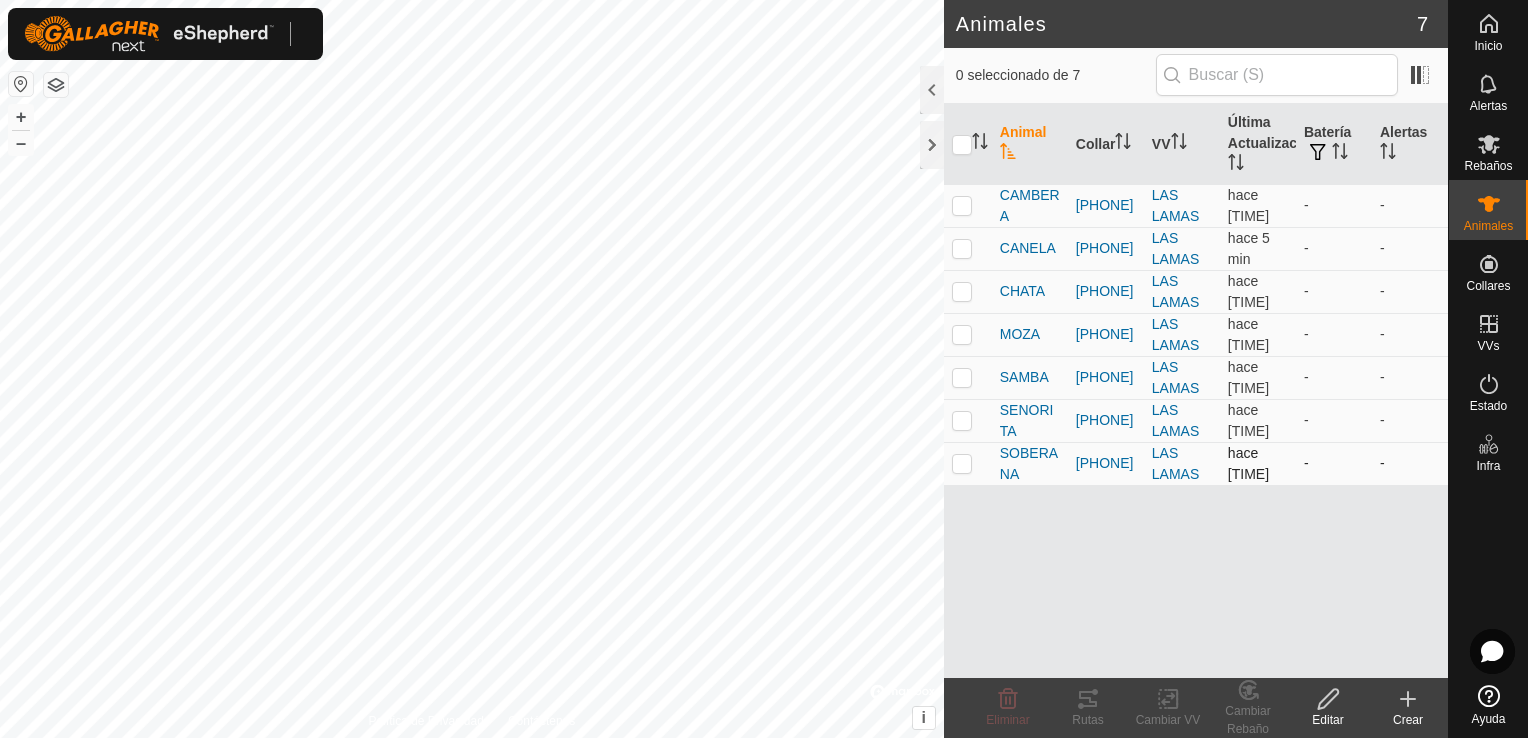 click at bounding box center [962, 463] 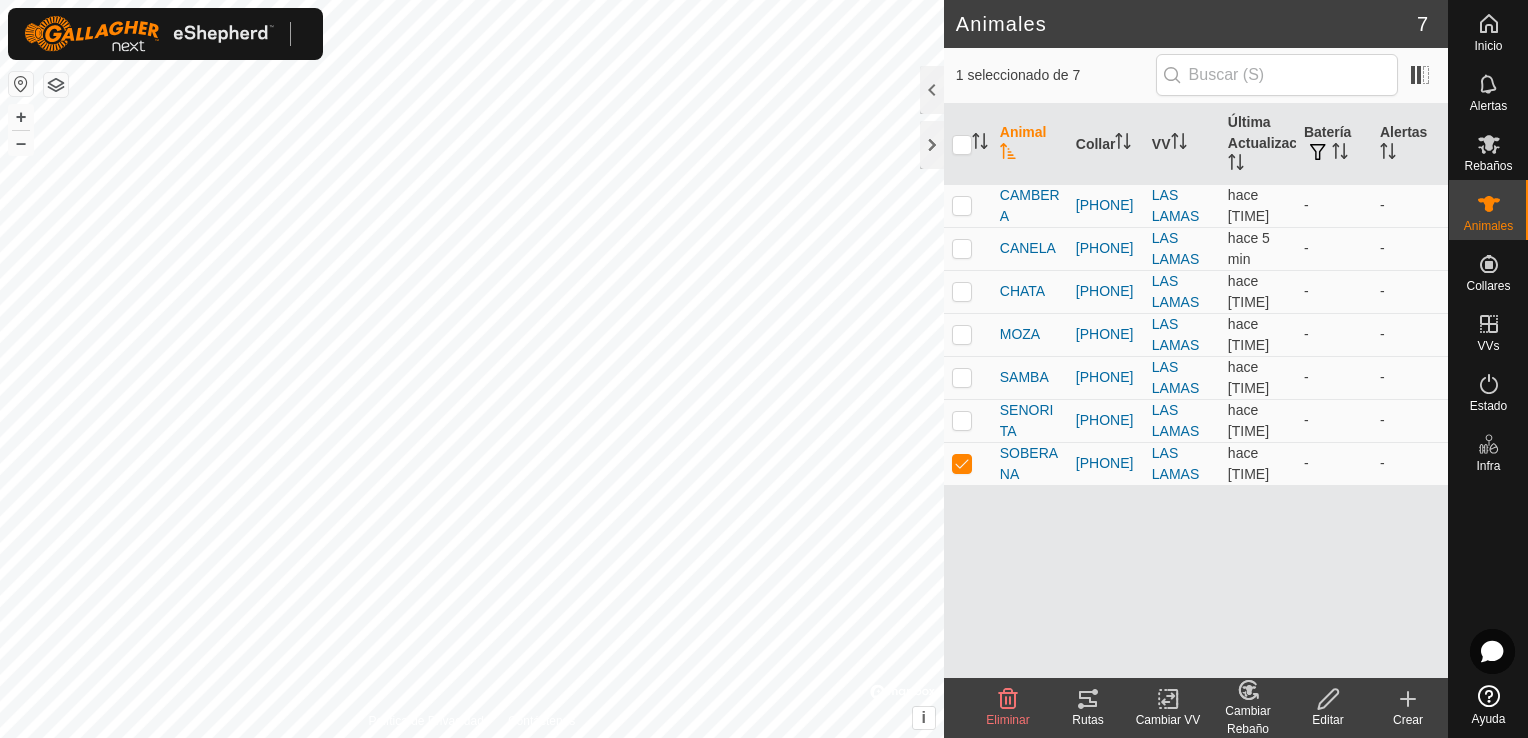 click 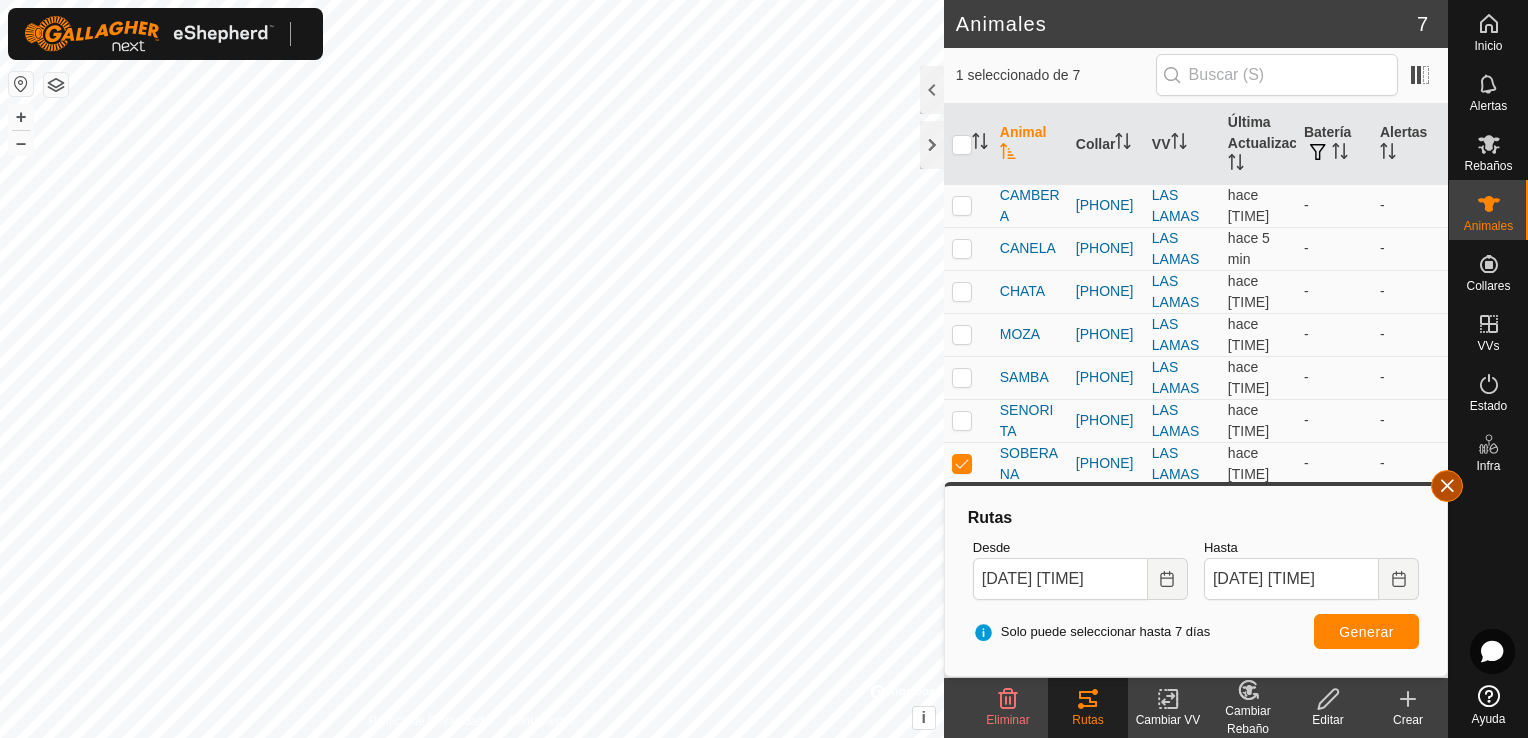 click at bounding box center [1447, 486] 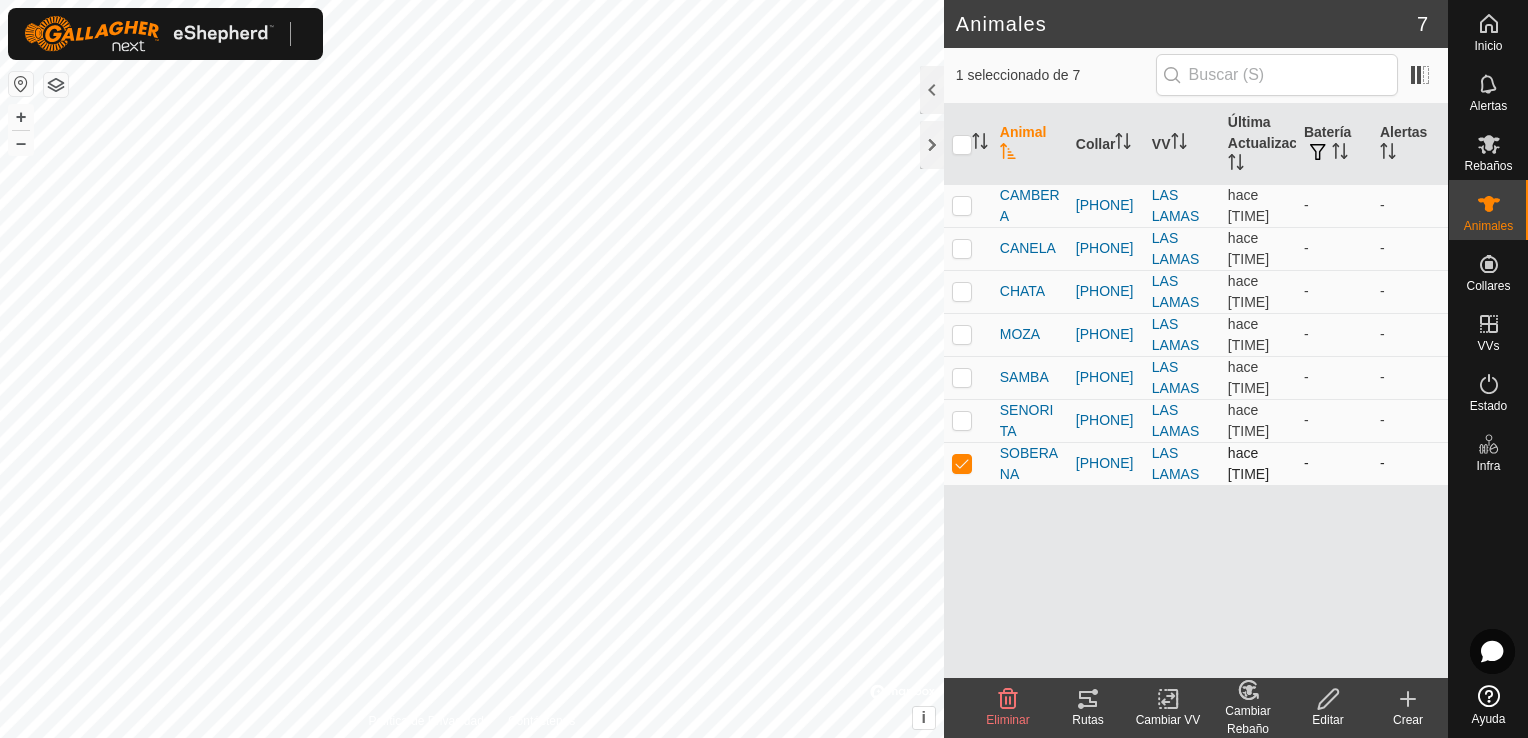 click at bounding box center [962, 463] 